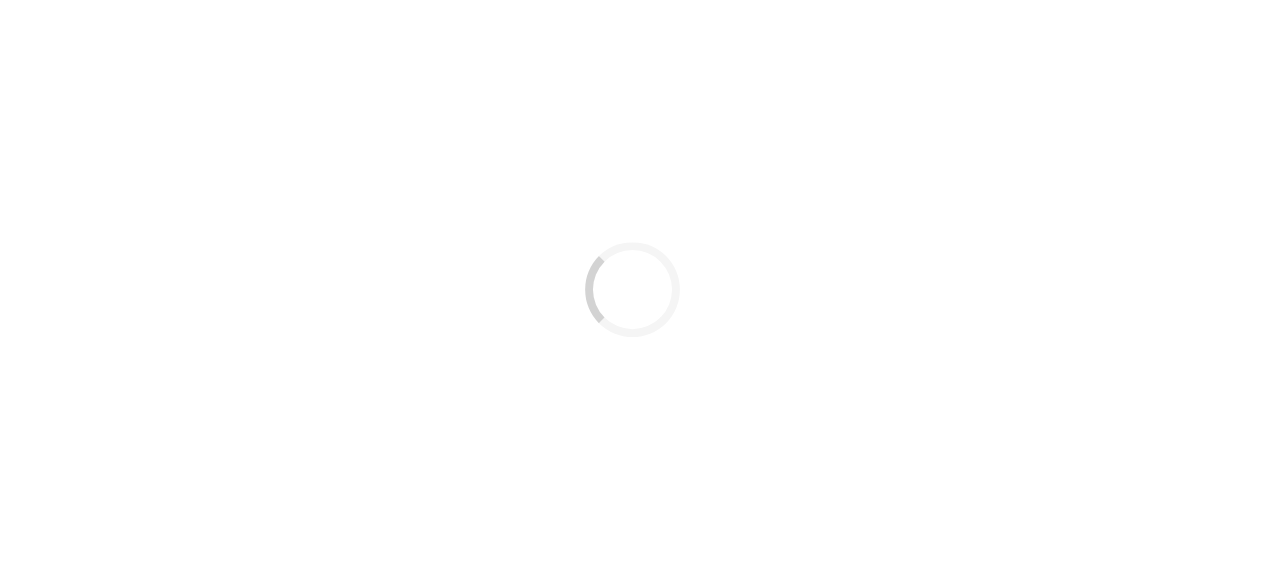 scroll, scrollTop: 0, scrollLeft: 0, axis: both 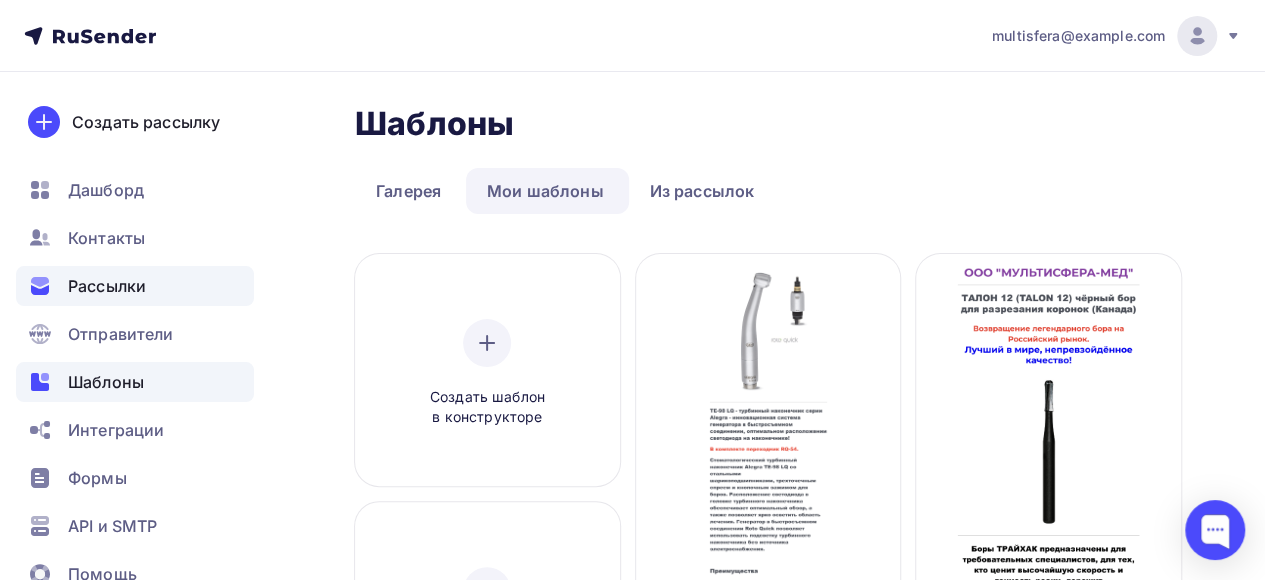 click on "Рассылки" at bounding box center (135, 286) 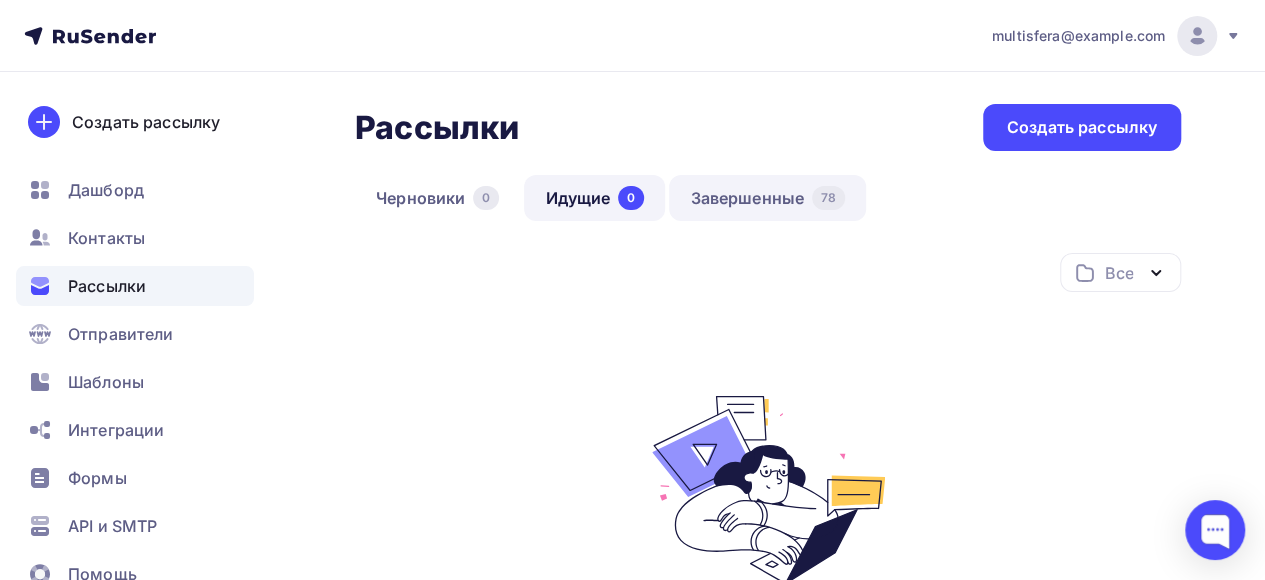 click on "Завершенные
78" at bounding box center (767, 198) 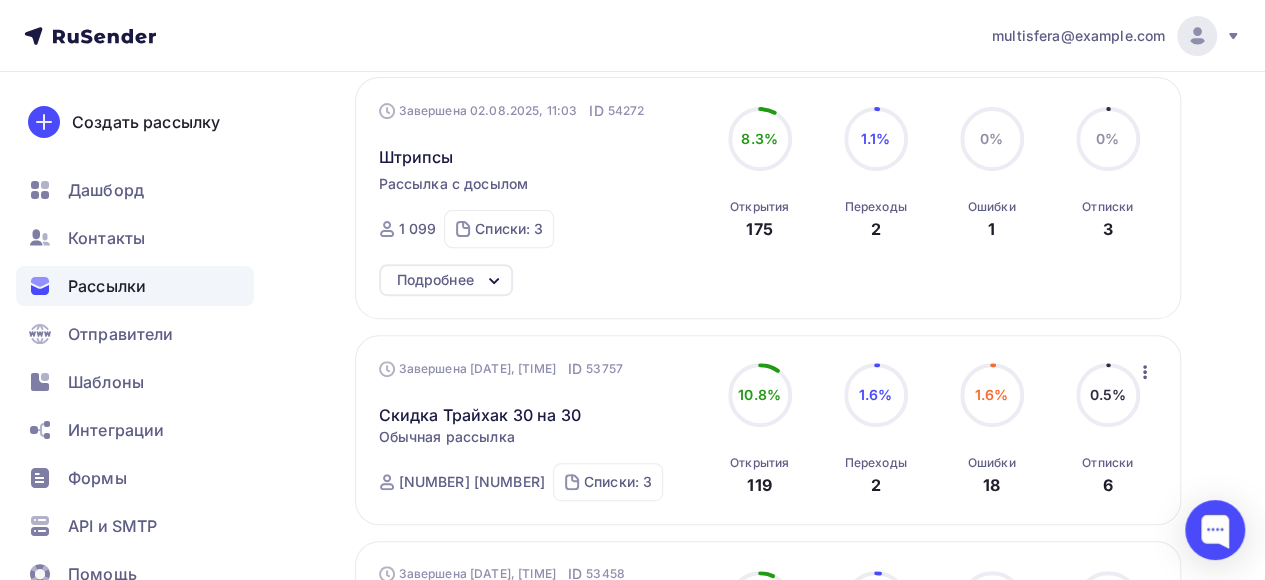 scroll, scrollTop: 200, scrollLeft: 0, axis: vertical 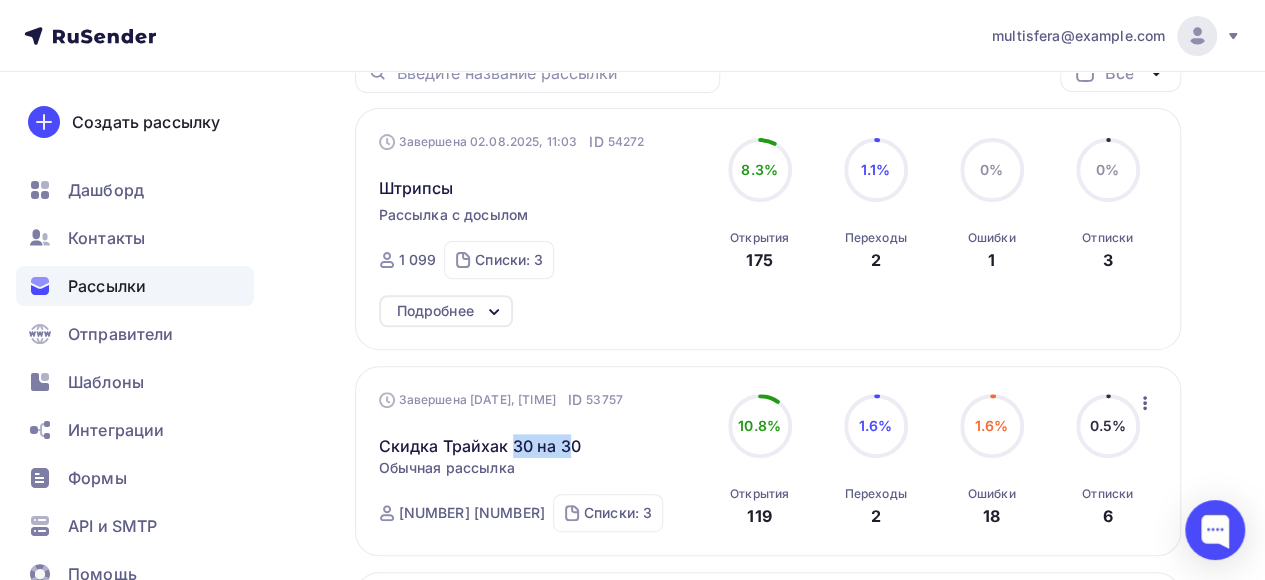 click on "Скидка Трайхак 30 на 30
Статистика
Обзор рассылки
Копировать в новую
Добавить в папку" at bounding box center (540, 434) 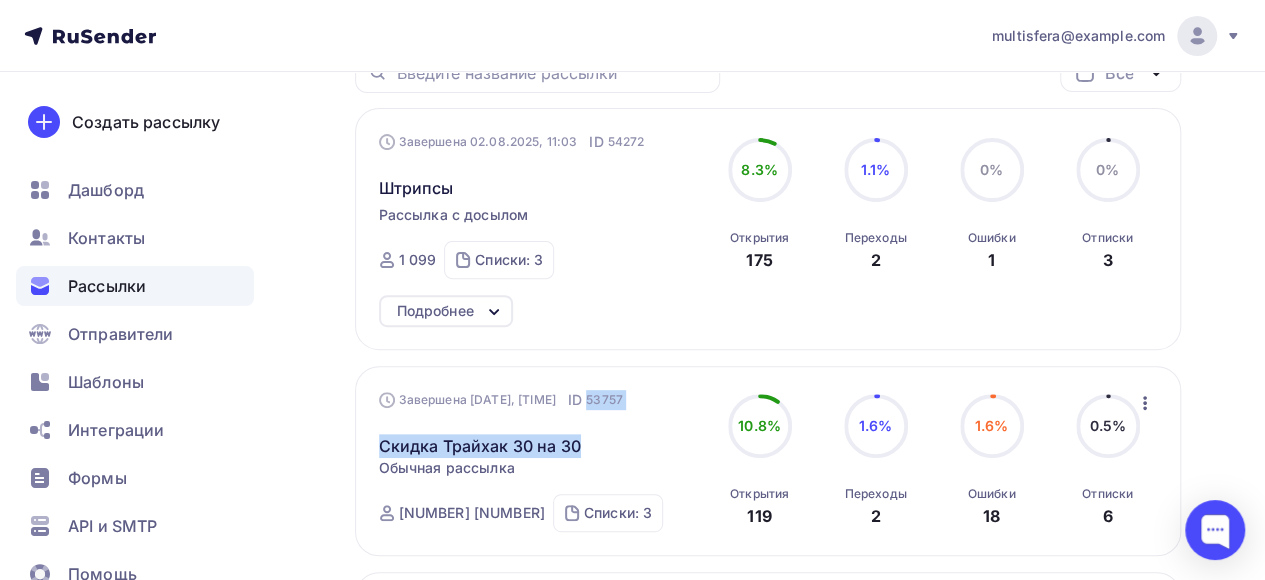 click on "Завершена
28.07.2025, 11:43
ID   53757             Скидка Трайхак 30 на 30
Статистика
Обзор рассылки
Копировать в новую
Добавить в папку
Обычная рассылка
Завершена
28.07.2025, 11:43
ID   53757    Завершена
1 113
Списки: 3   МУЛЬТИСФЕРА   (1348) Новые 1   (125) [REGION]   (48)   10.8%   10.8%
Открытия
119
1.6%   1.6%
Переходы
2
1.6%   1.6%
Ошибки
18
0.5%   0.5%
Отписки
6
Статистика" at bounding box center [768, 460] 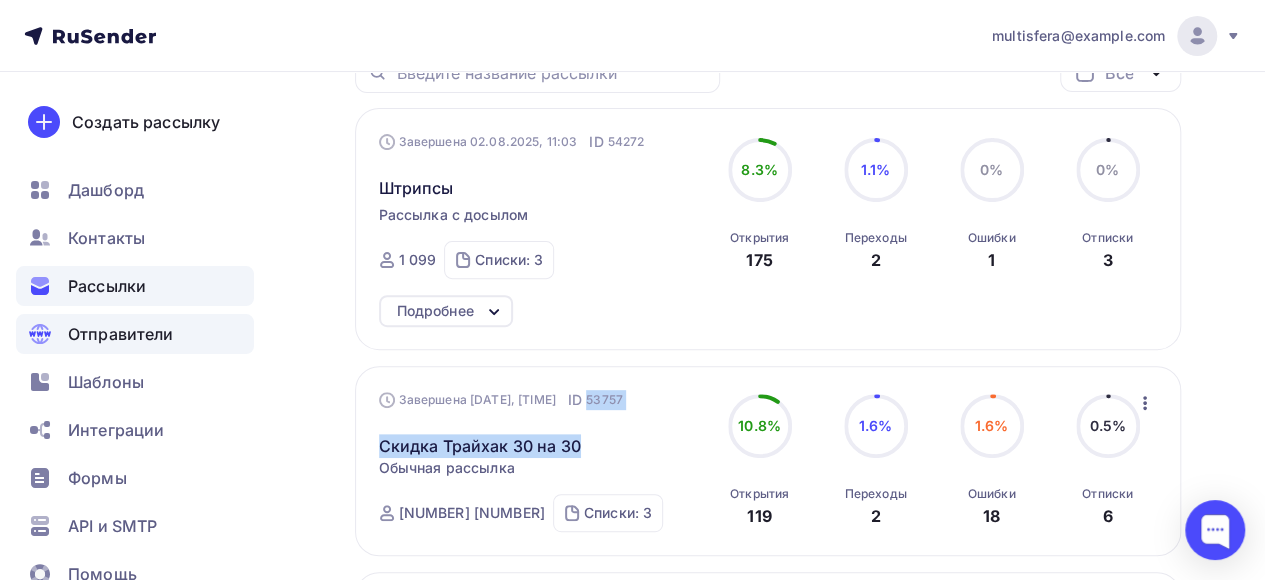 click on "Отправители" at bounding box center [121, 334] 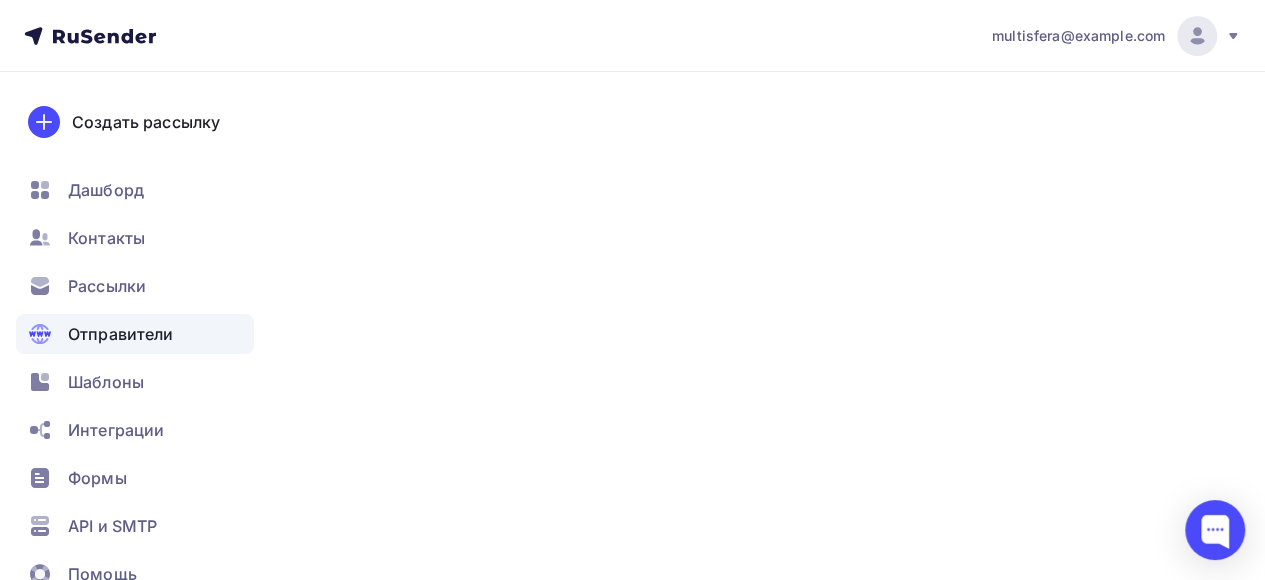 click on "Отправители" at bounding box center (121, 334) 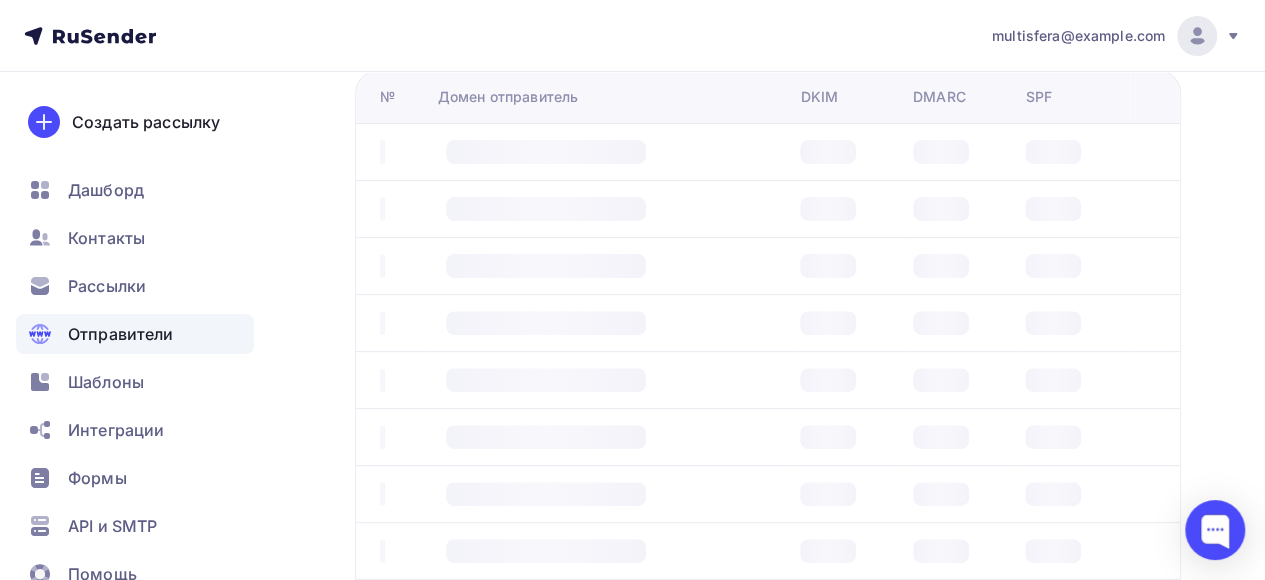 scroll, scrollTop: 0, scrollLeft: 0, axis: both 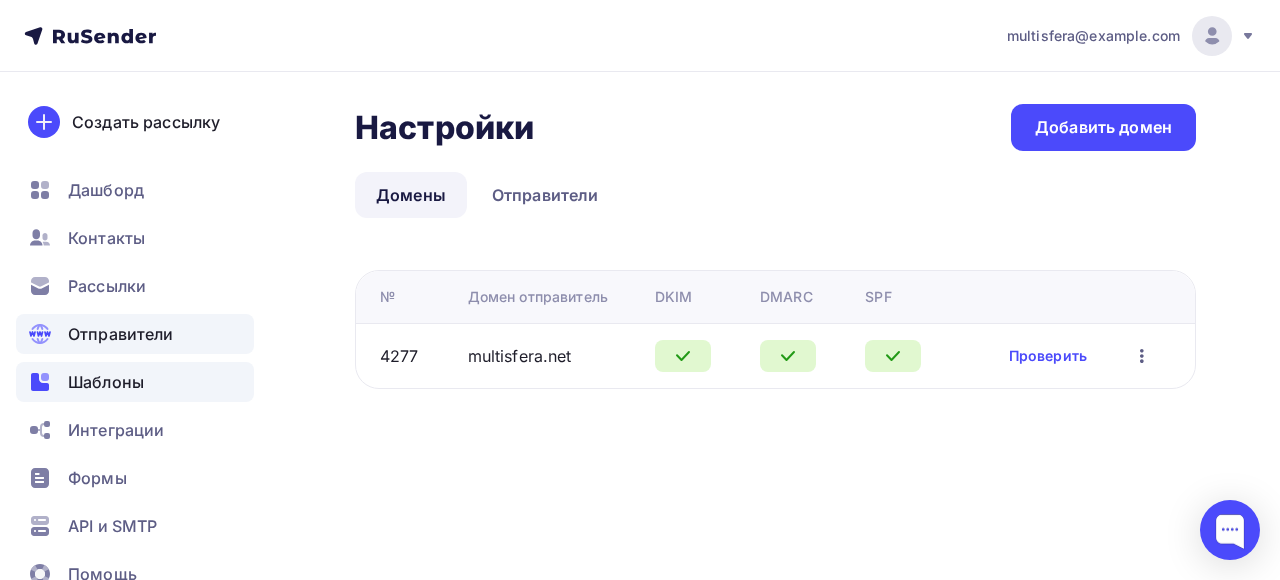 click on "Шаблоны" at bounding box center [106, 382] 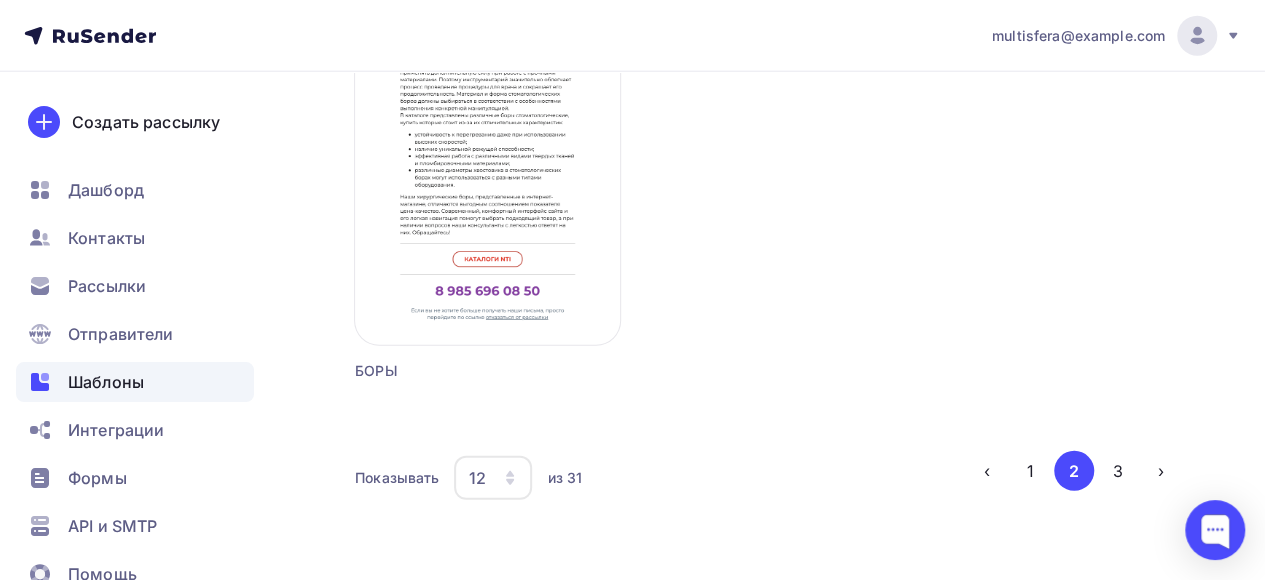 scroll, scrollTop: 2607, scrollLeft: 0, axis: vertical 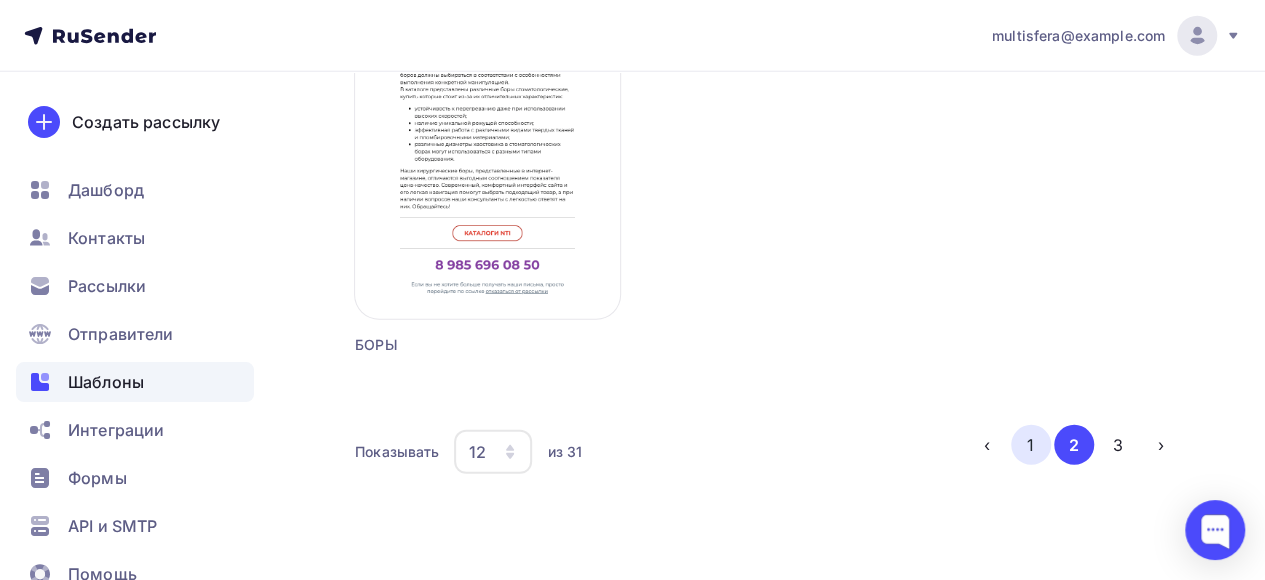 click on "1" at bounding box center [1031, 445] 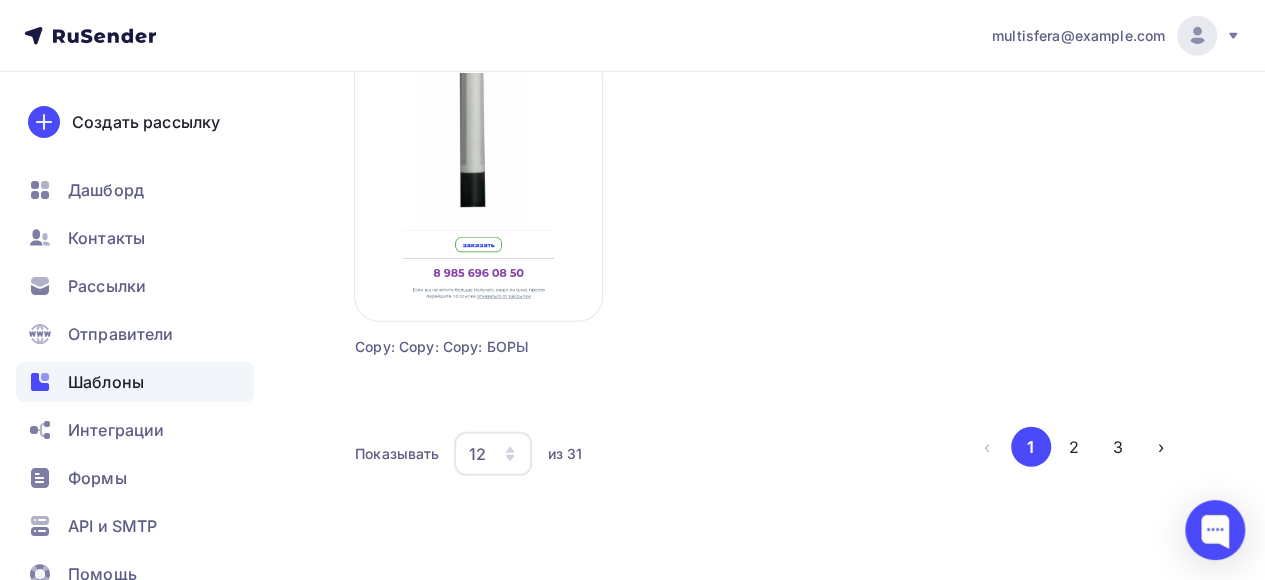 scroll, scrollTop: 2607, scrollLeft: 0, axis: vertical 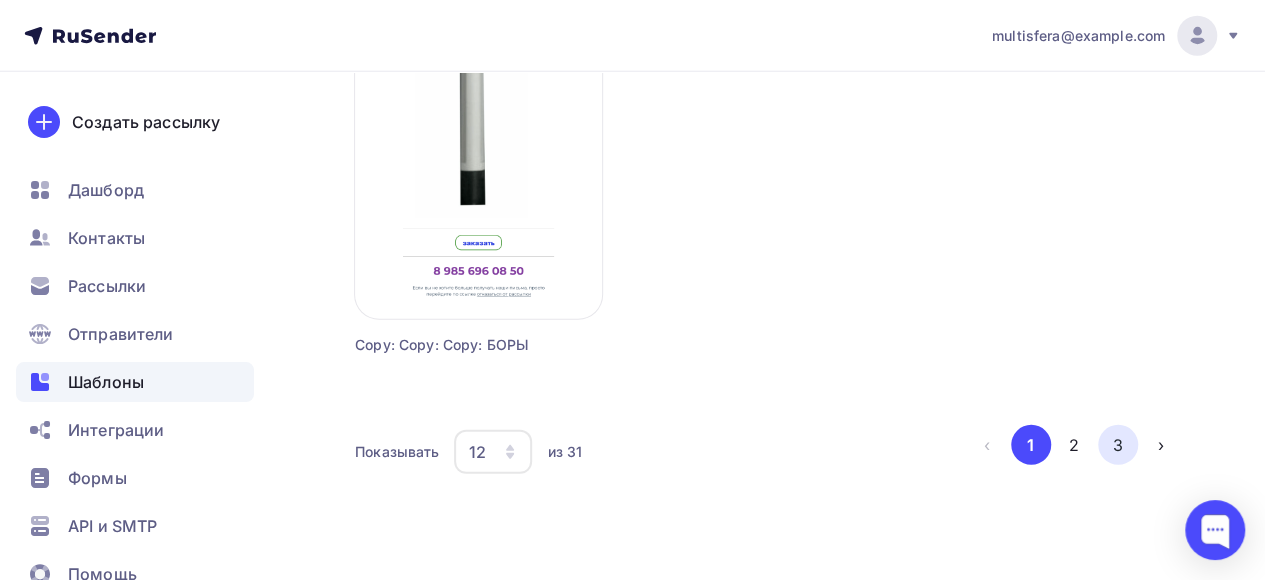 click on "3" at bounding box center [1118, 445] 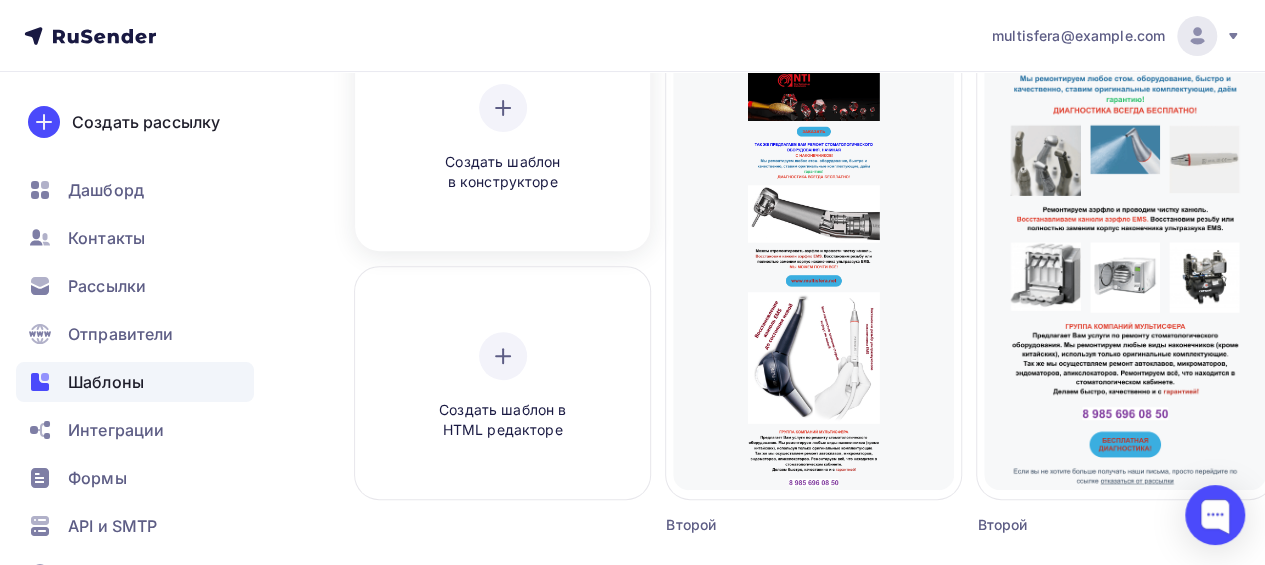 scroll, scrollTop: 300, scrollLeft: 0, axis: vertical 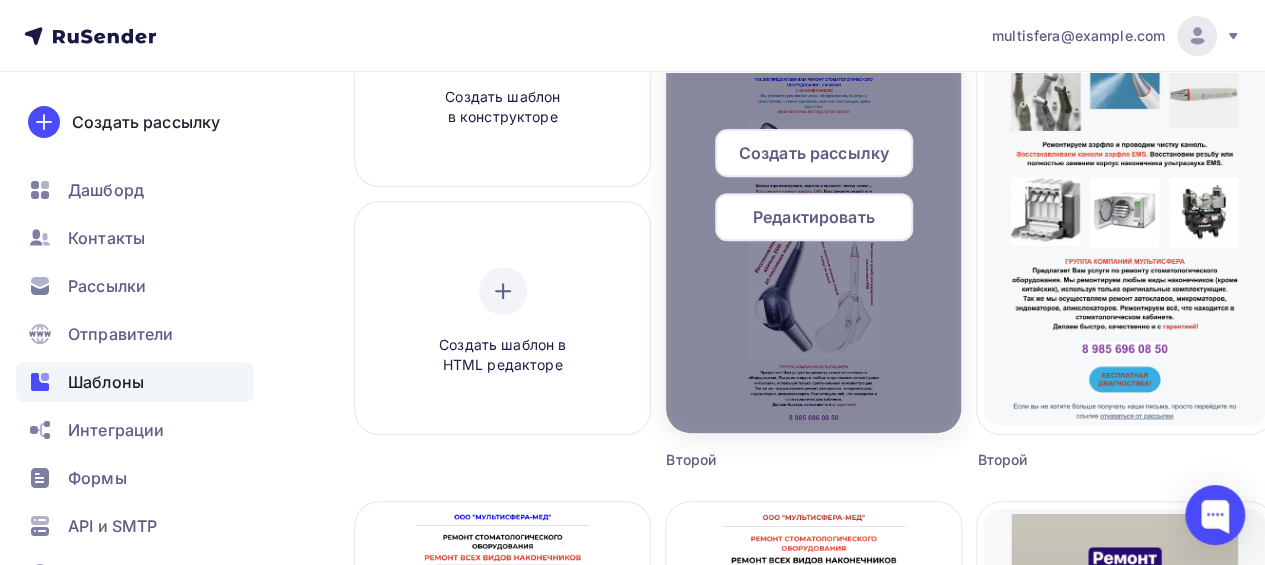 click on "Редактировать" at bounding box center (814, 217) 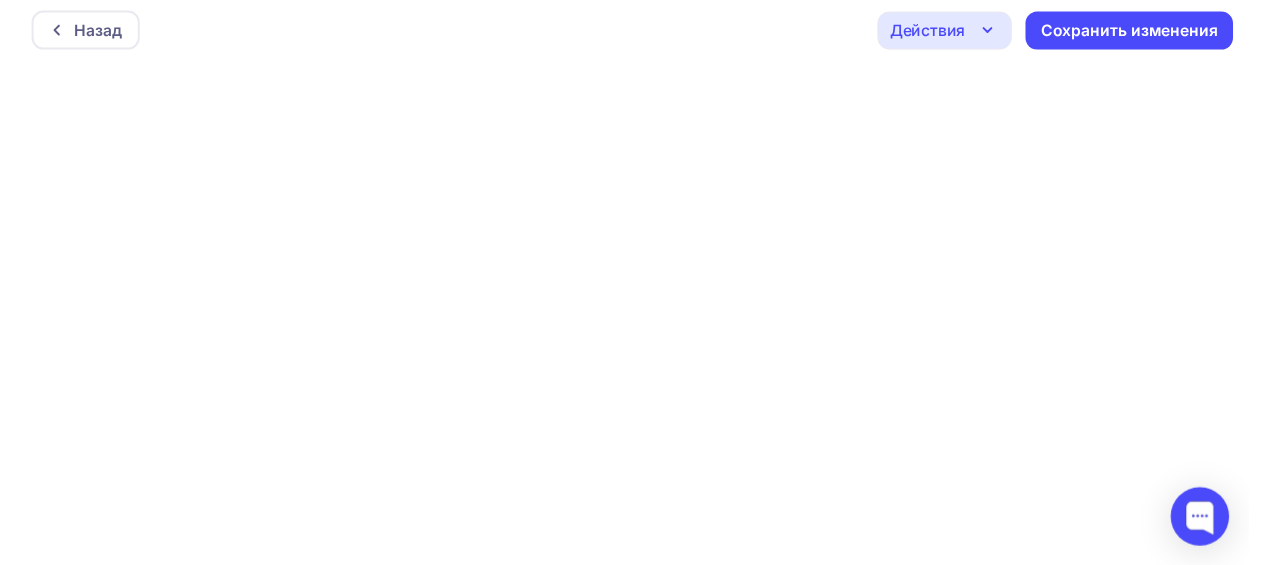 scroll, scrollTop: 0, scrollLeft: 0, axis: both 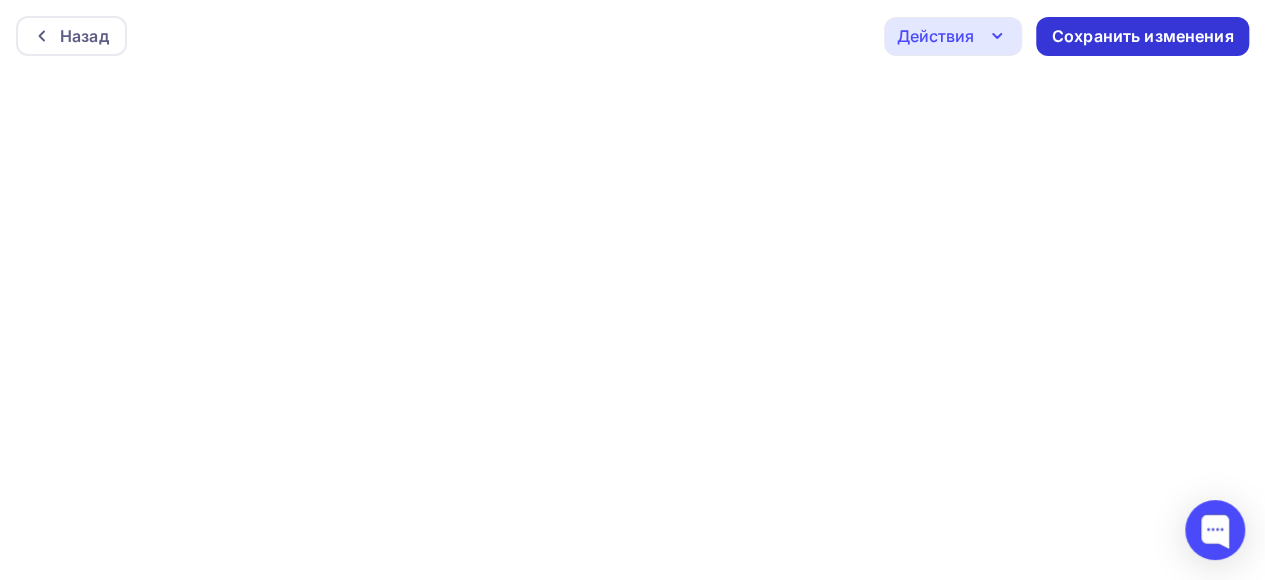 click on "Сохранить изменения" at bounding box center (1143, 36) 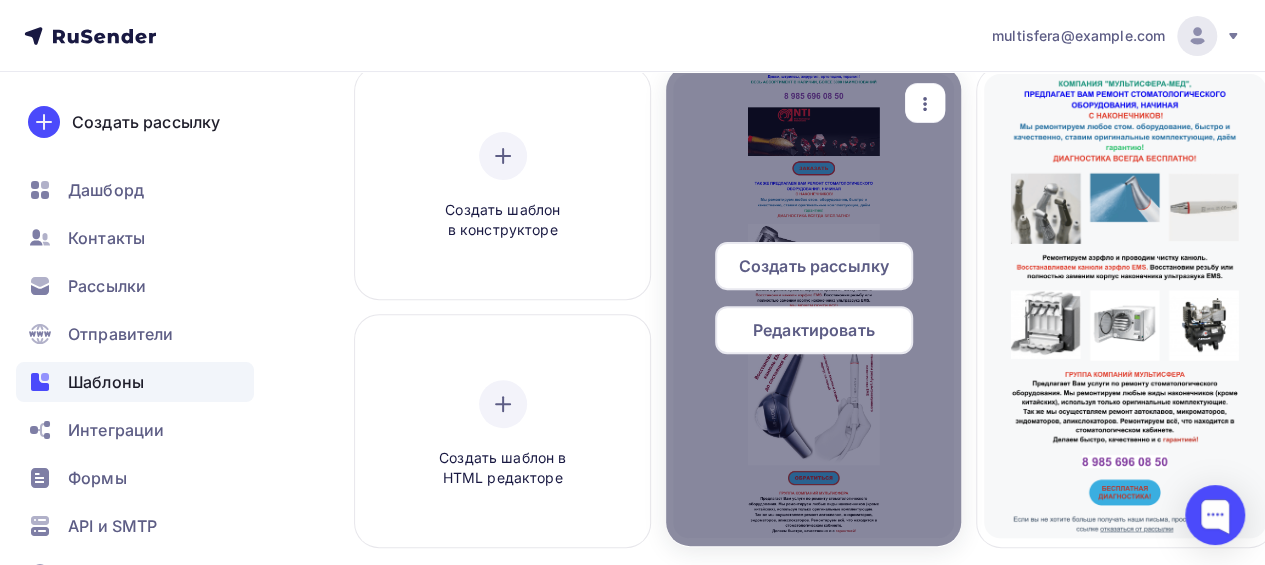 scroll, scrollTop: 200, scrollLeft: 0, axis: vertical 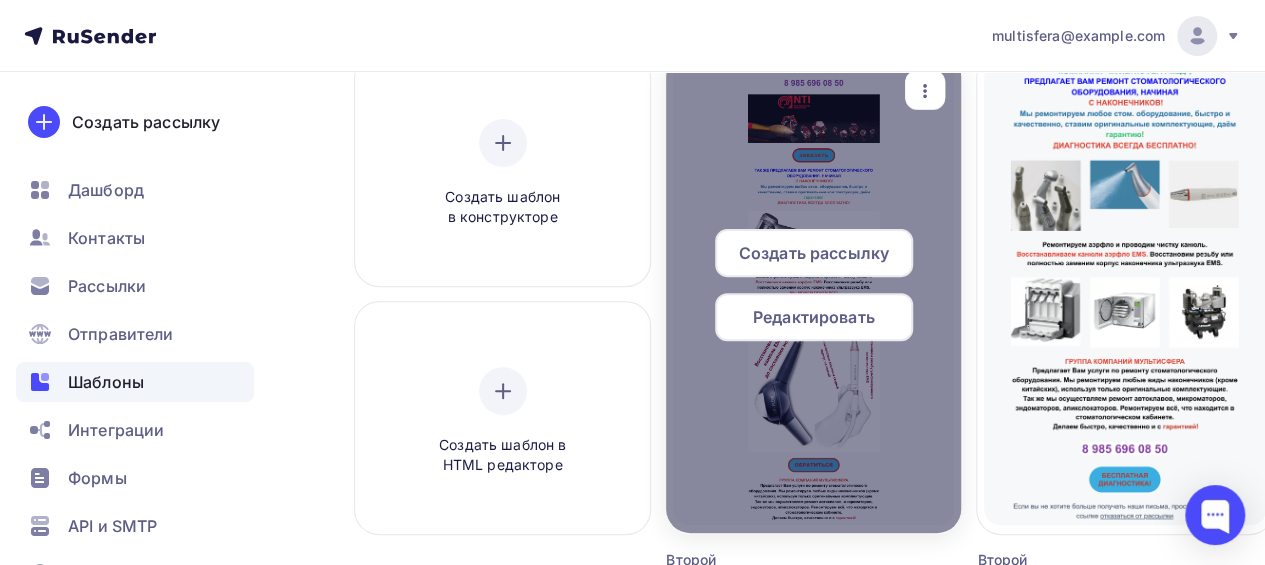 click on "Создать рассылку" at bounding box center [814, 253] 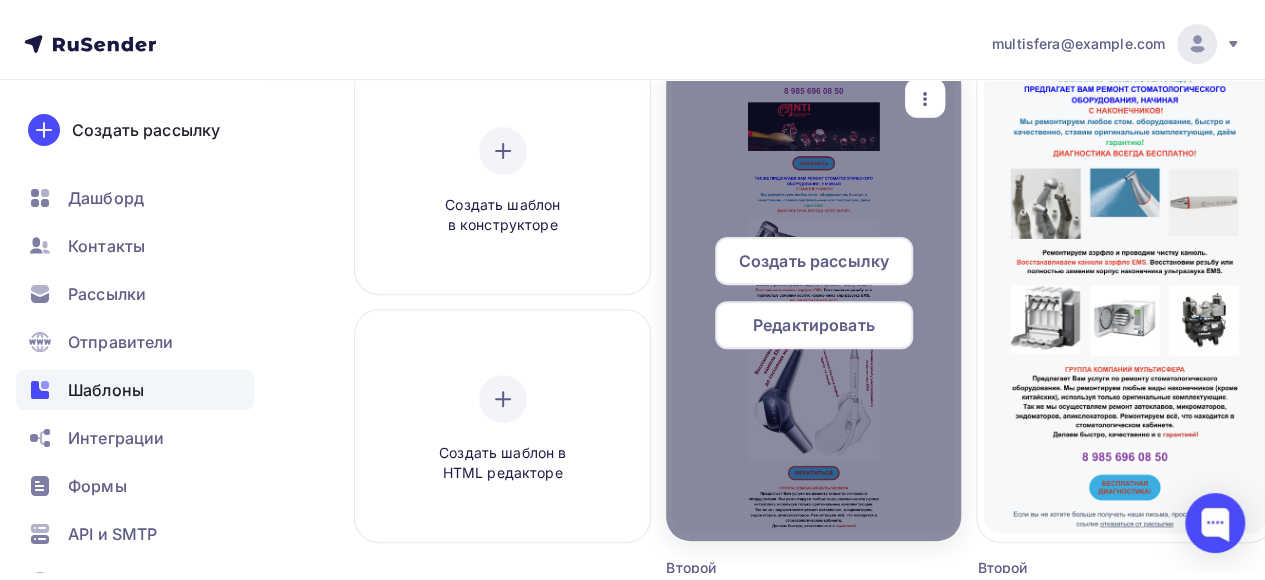 scroll, scrollTop: 0, scrollLeft: 0, axis: both 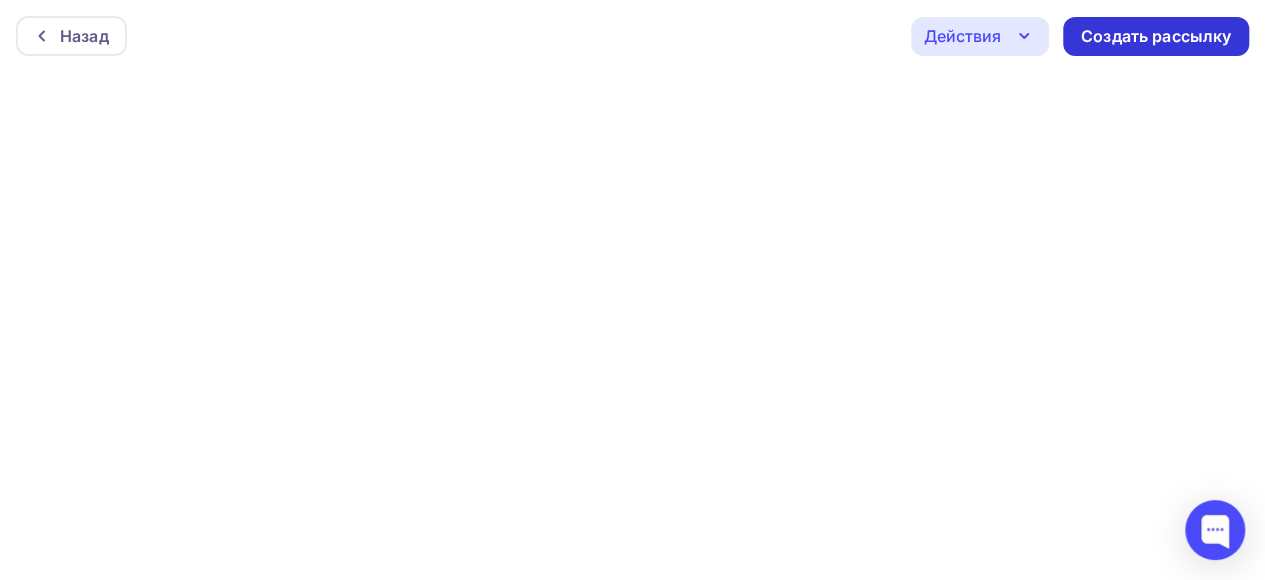 click on "Создать рассылку" at bounding box center [1156, 36] 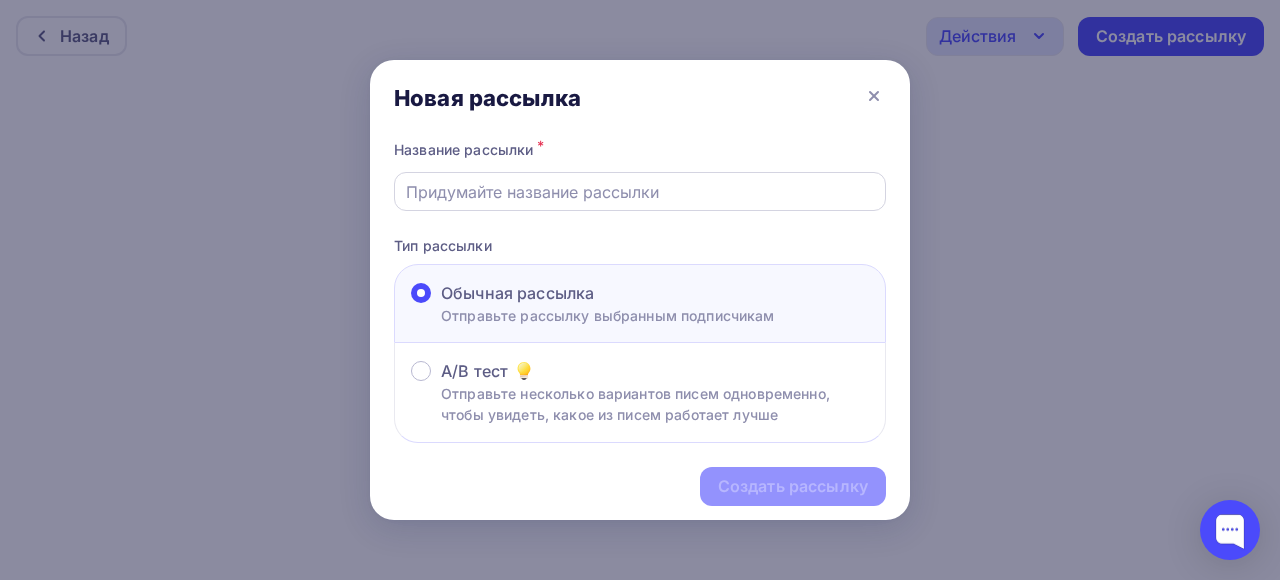 click at bounding box center (640, 192) 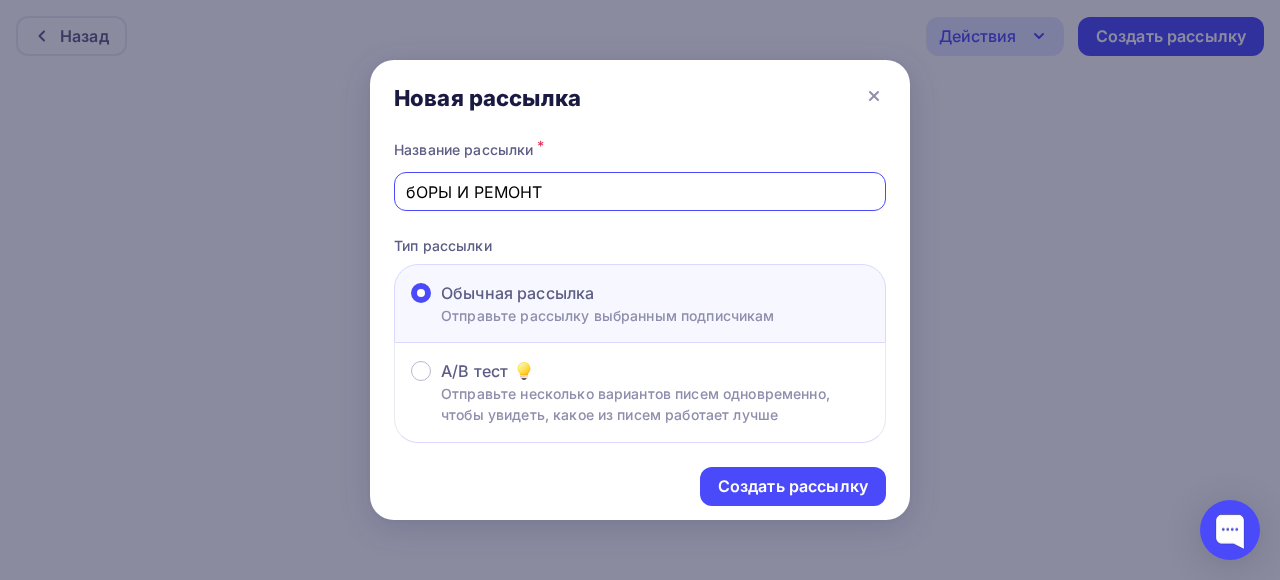 click on "бОРЫ И РЕМОНТ" at bounding box center [640, 192] 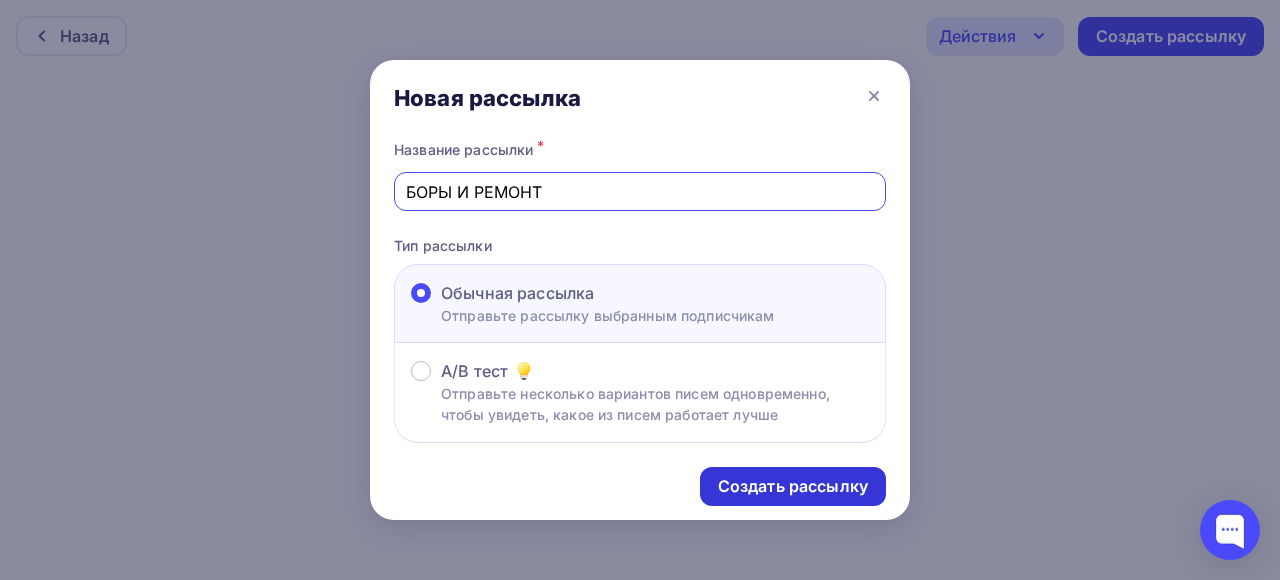 type on "БОРЫ И РЕМОНТ" 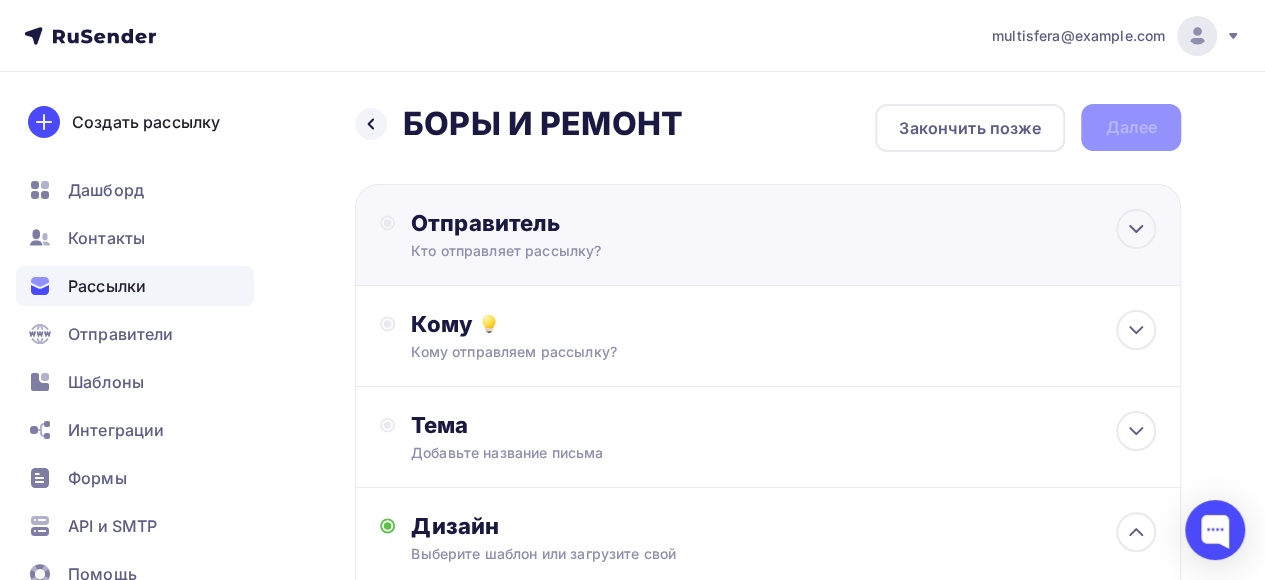 click on "Отправитель" at bounding box center [627, 223] 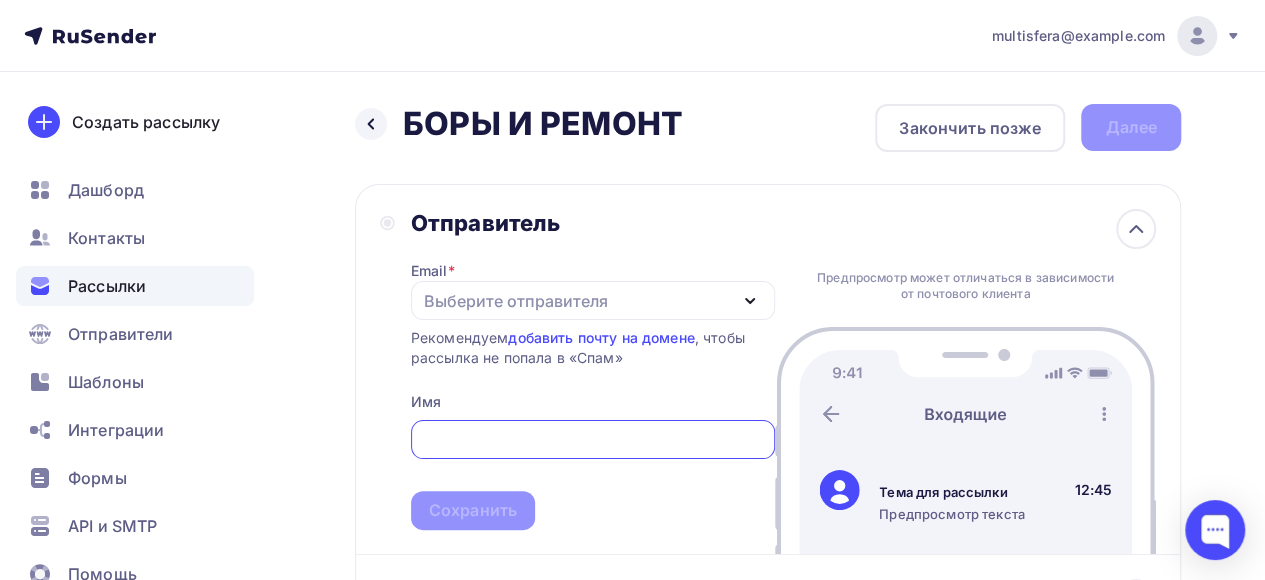 scroll, scrollTop: 0, scrollLeft: 0, axis: both 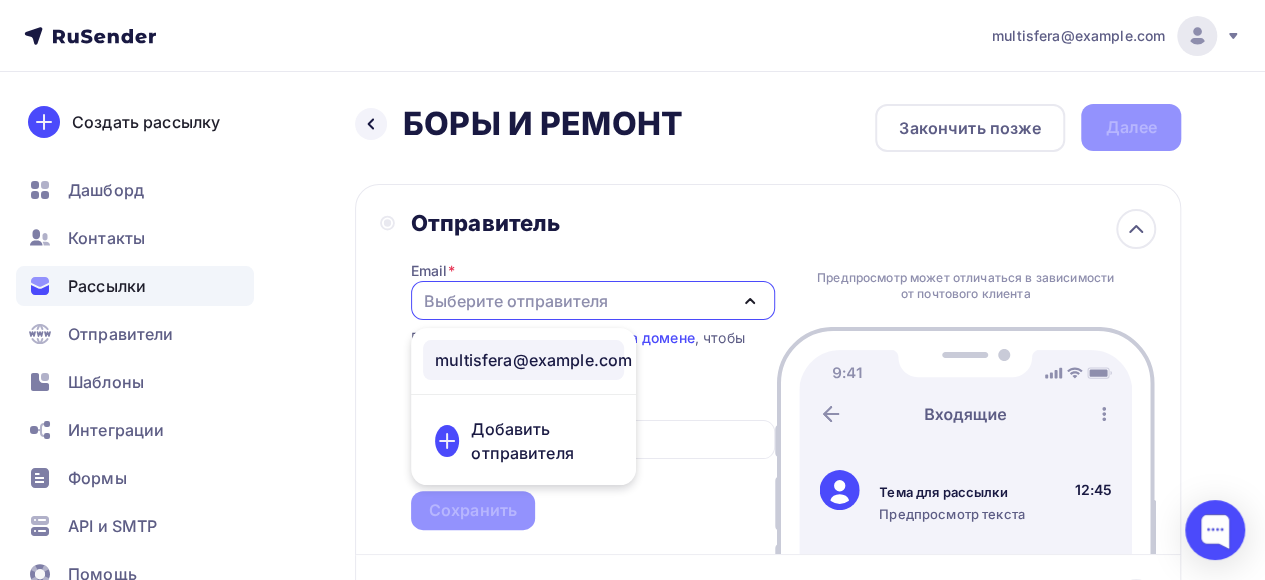 click on "multisfera@example.com" at bounding box center [533, 360] 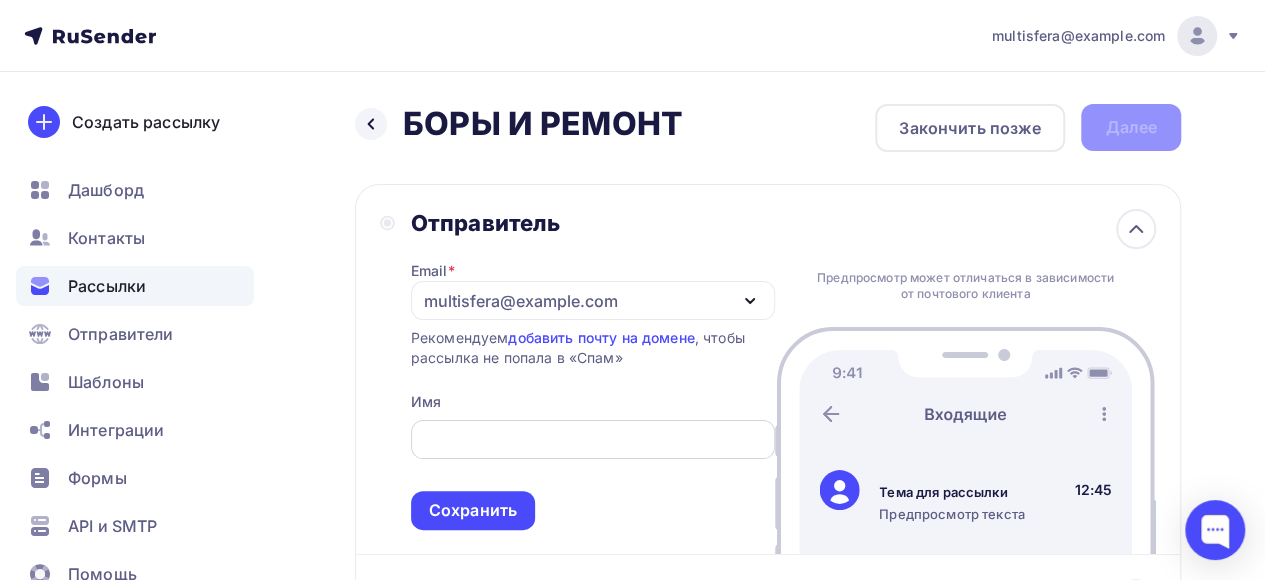 click at bounding box center (592, 440) 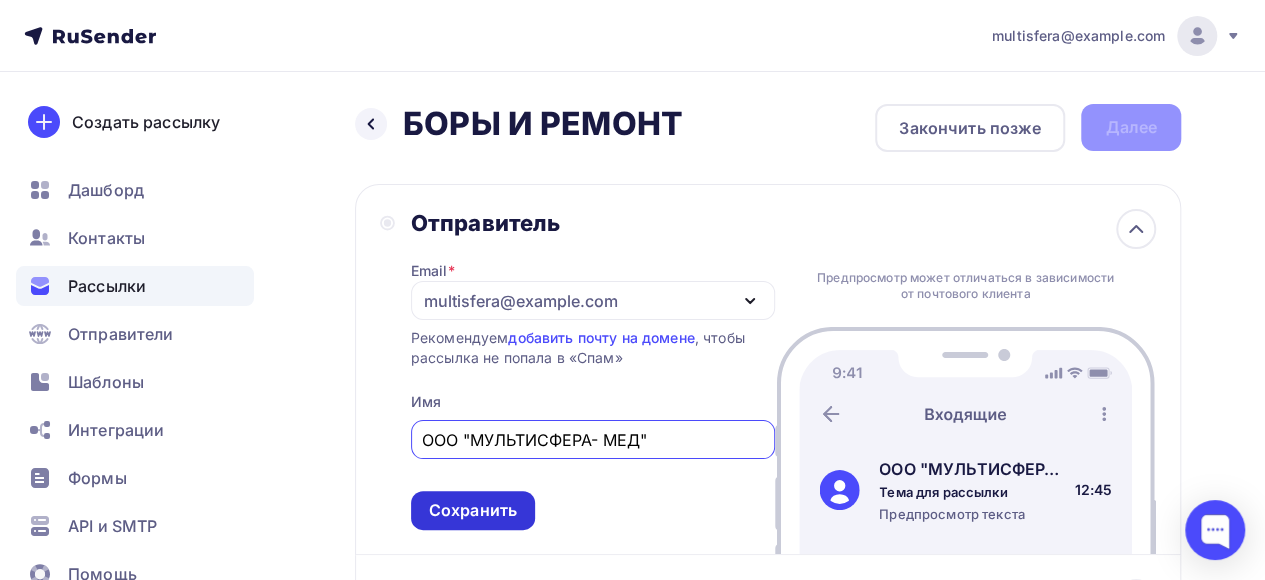 type on "ООО "МУЛЬТИСФЕРА- МЕД"" 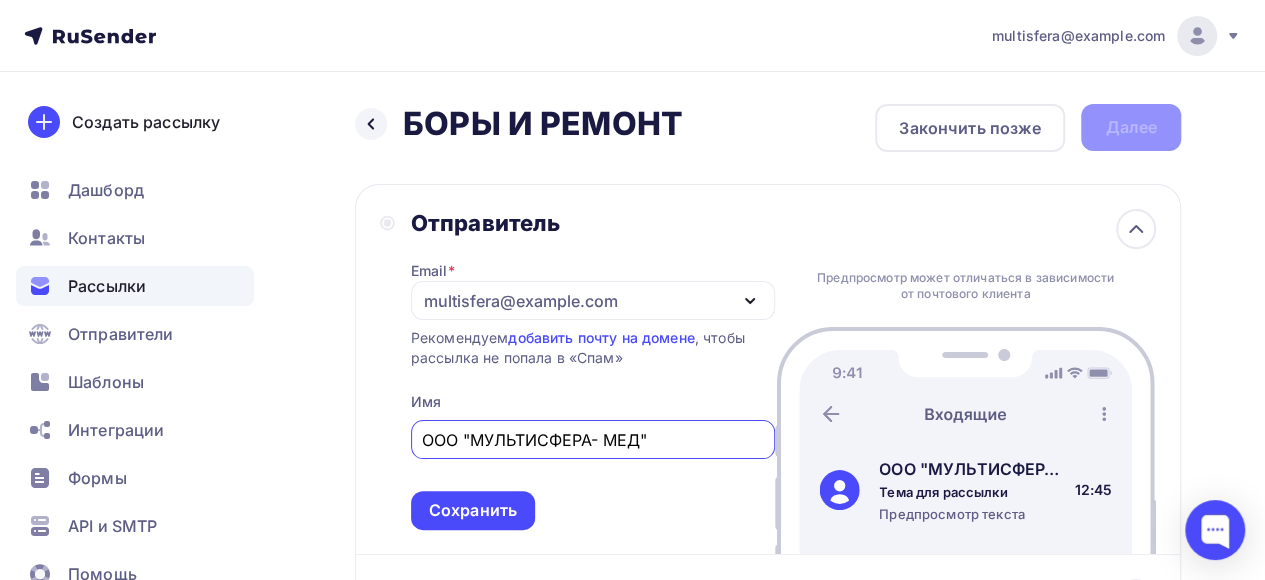 scroll, scrollTop: 0, scrollLeft: 0, axis: both 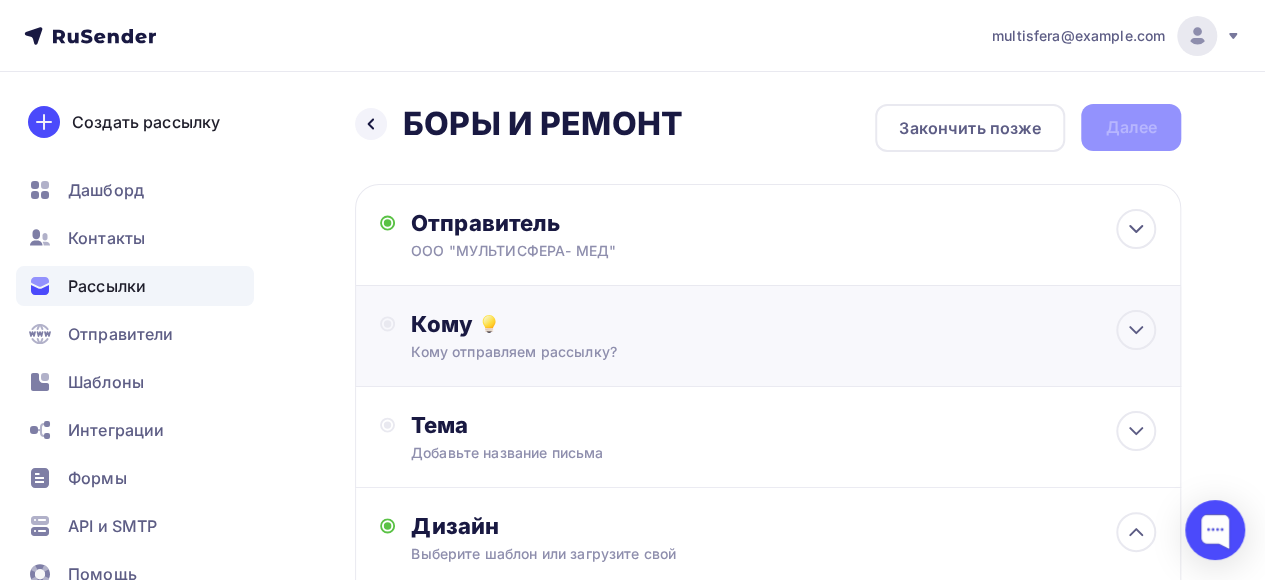 click on "Кому отправляем рассылку?" at bounding box center (746, 352) 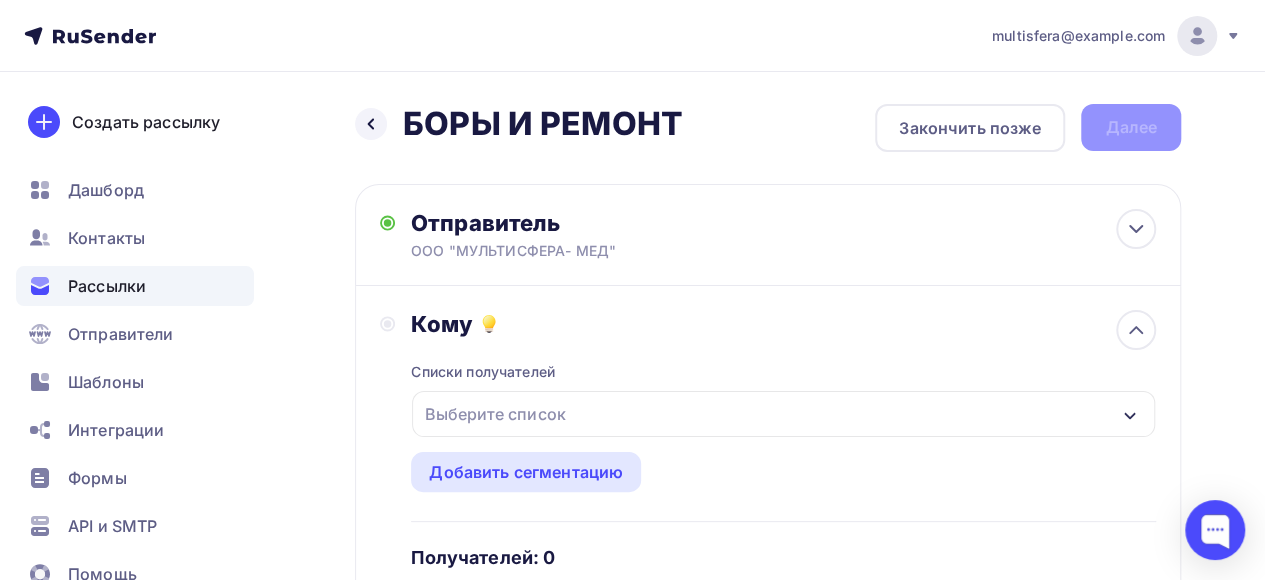 click 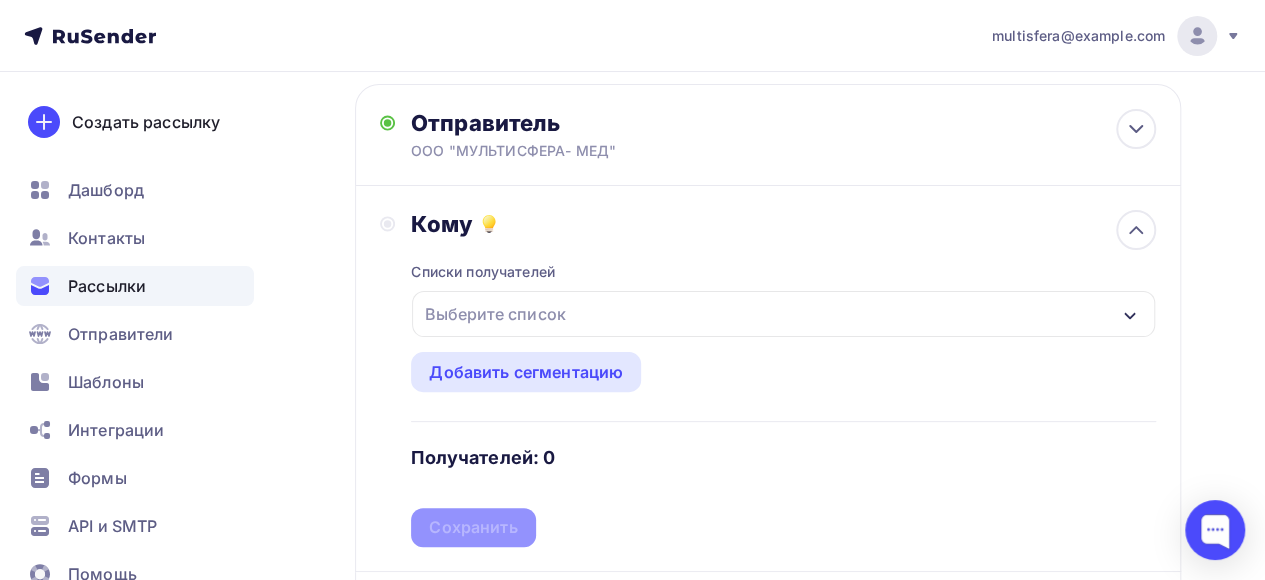 click on "Выберите список" at bounding box center (783, 314) 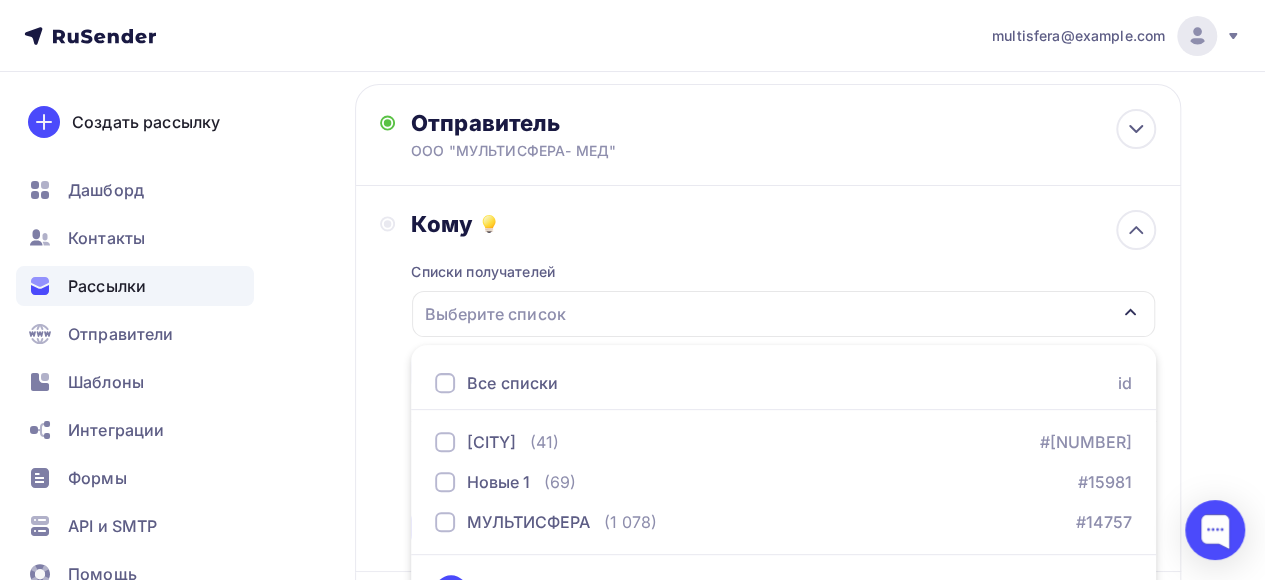 scroll, scrollTop: 147, scrollLeft: 0, axis: vertical 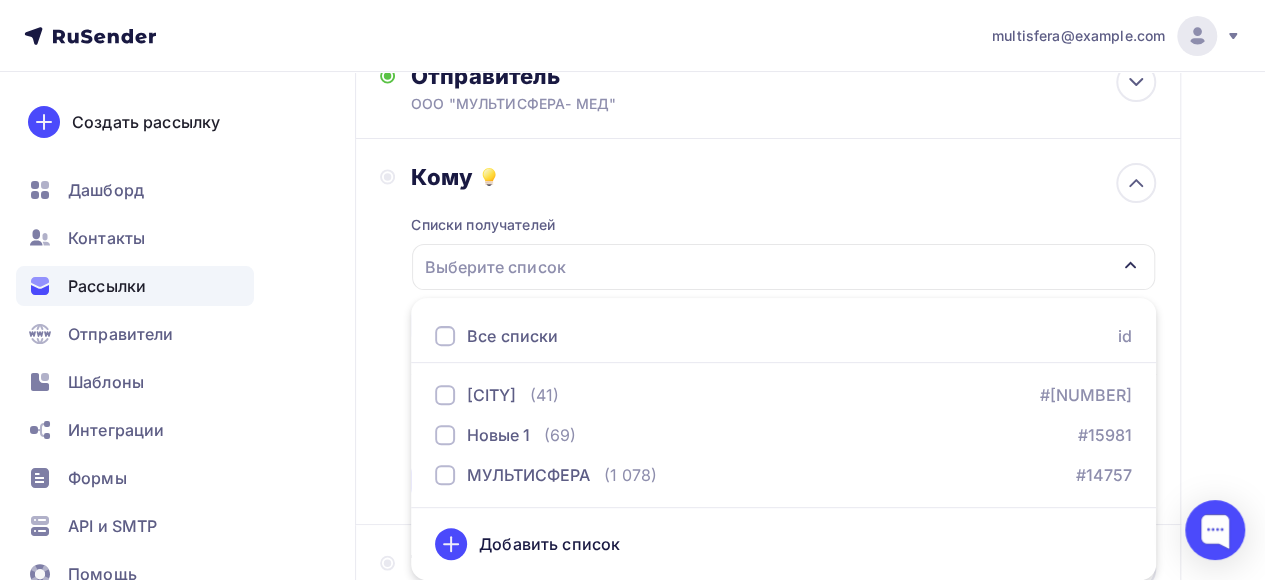 click at bounding box center (445, 336) 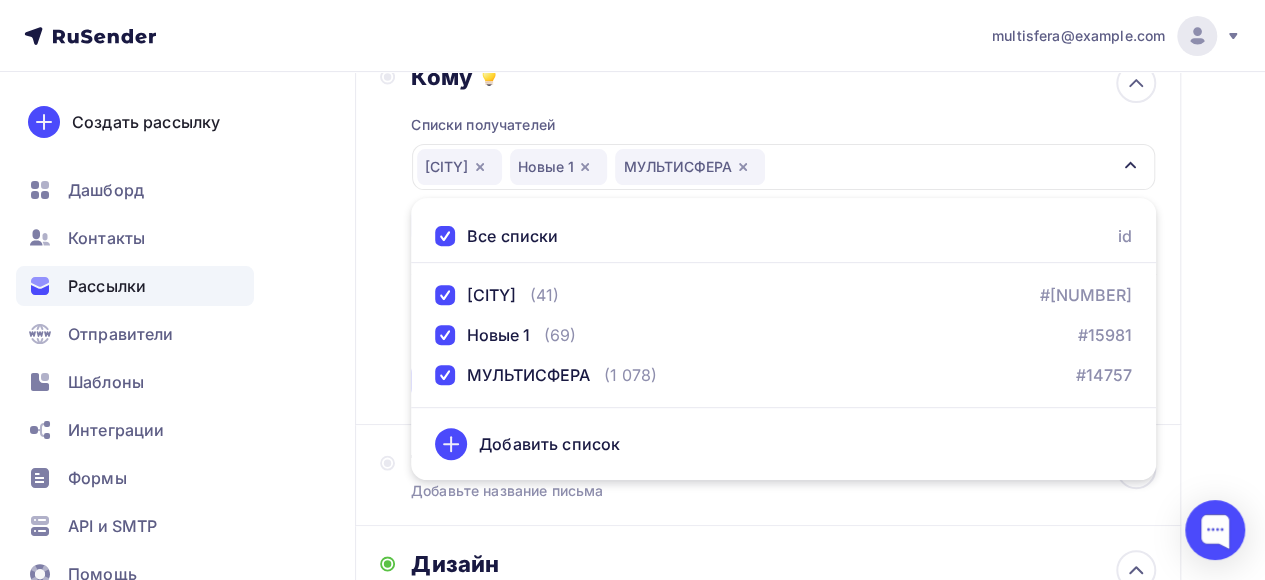 scroll, scrollTop: 347, scrollLeft: 0, axis: vertical 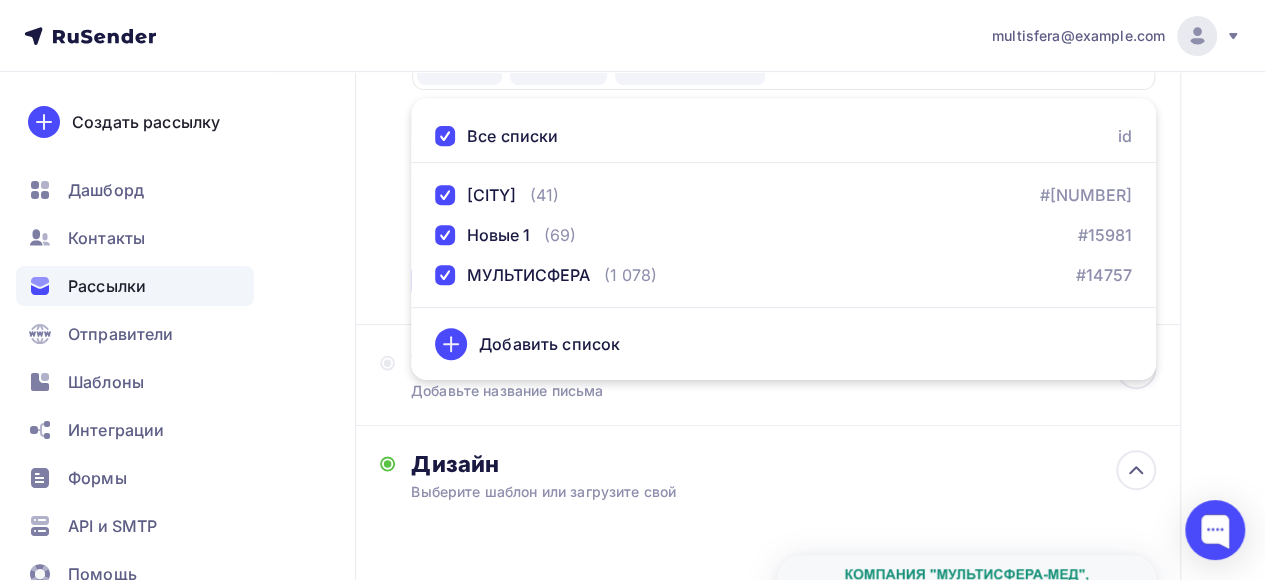 click on "Кому
Списки получателей
[REGION]
Новые 1
МУЛЬТИСФЕРА
Все списки
id
[REGION]
(41)
#22719
Новые 1
(69)
#15981
МУЛЬТИСФЕРА
(1 078)
#14757
Добавить список
Добавить сегментацию
Получателей:
1 094
Сохранить" at bounding box center [768, 132] 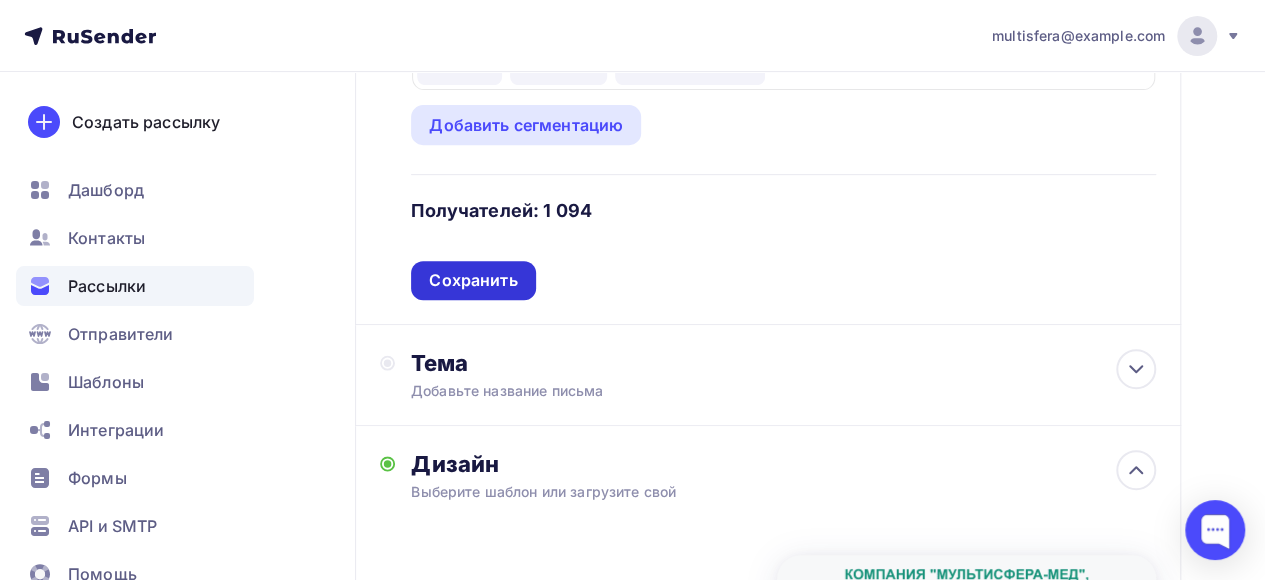 click on "Сохранить" at bounding box center [473, 280] 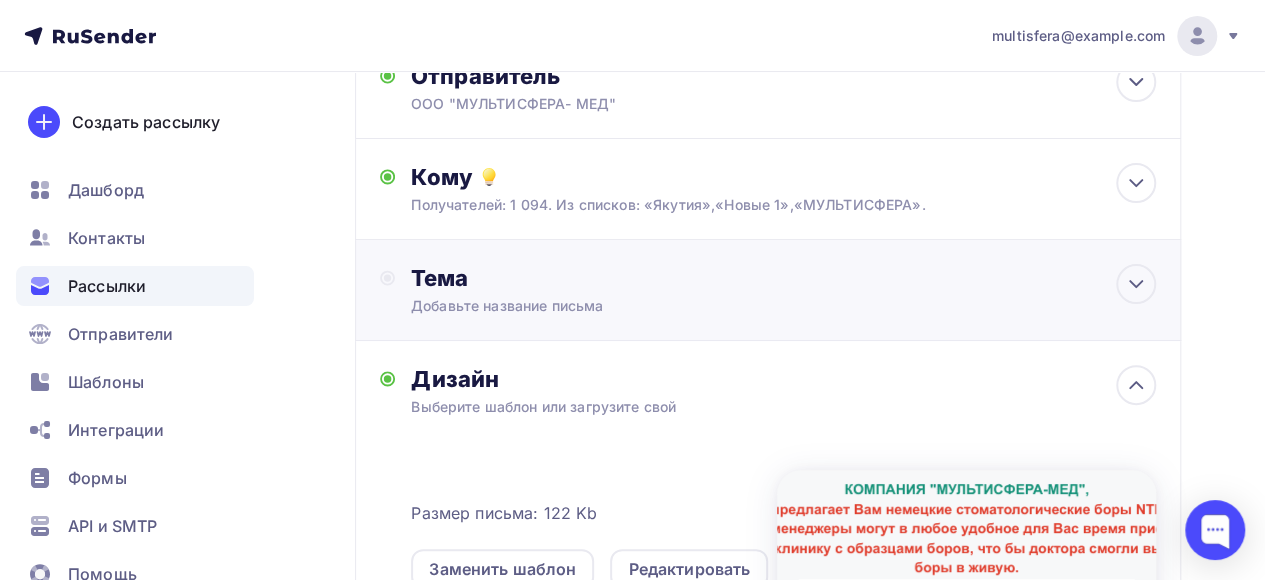 scroll, scrollTop: 47, scrollLeft: 0, axis: vertical 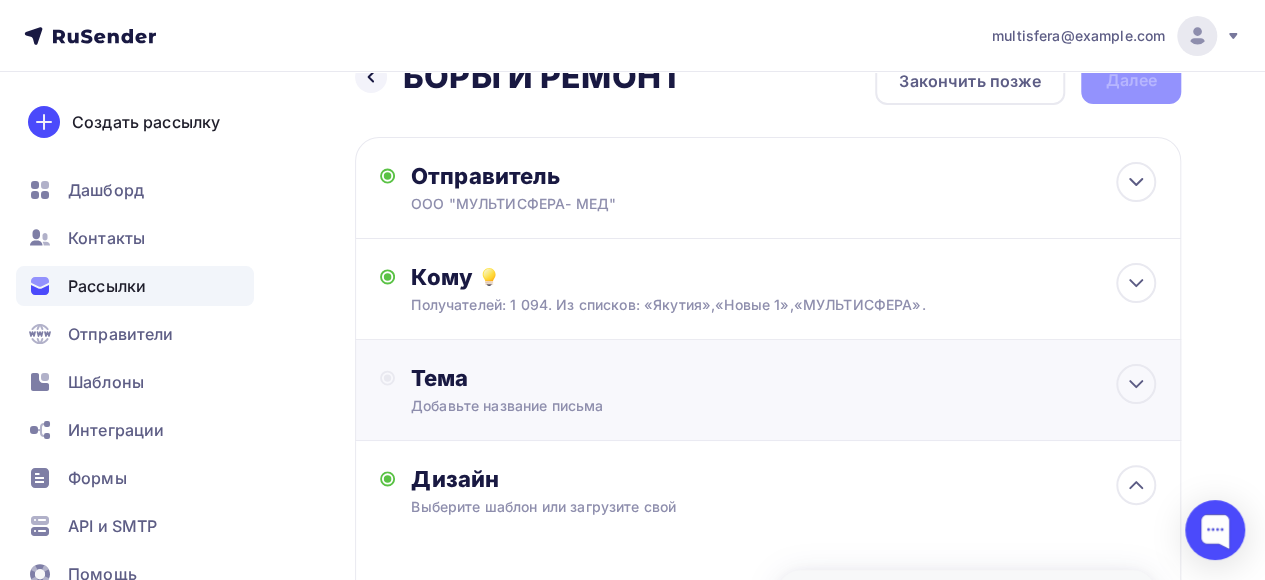 click on "Тема
Добавьте название письма
Тема  *
Рекомендуем использовать не более 150 символов
Прехедер               Сохранить
Предпросмотр может отличаться  в зависимости от почтового клиента
ООО "МУЛЬТИСФЕРА- МЕД"
Тема для рассылки
Предпросмотр текста
12:45" at bounding box center [768, 390] 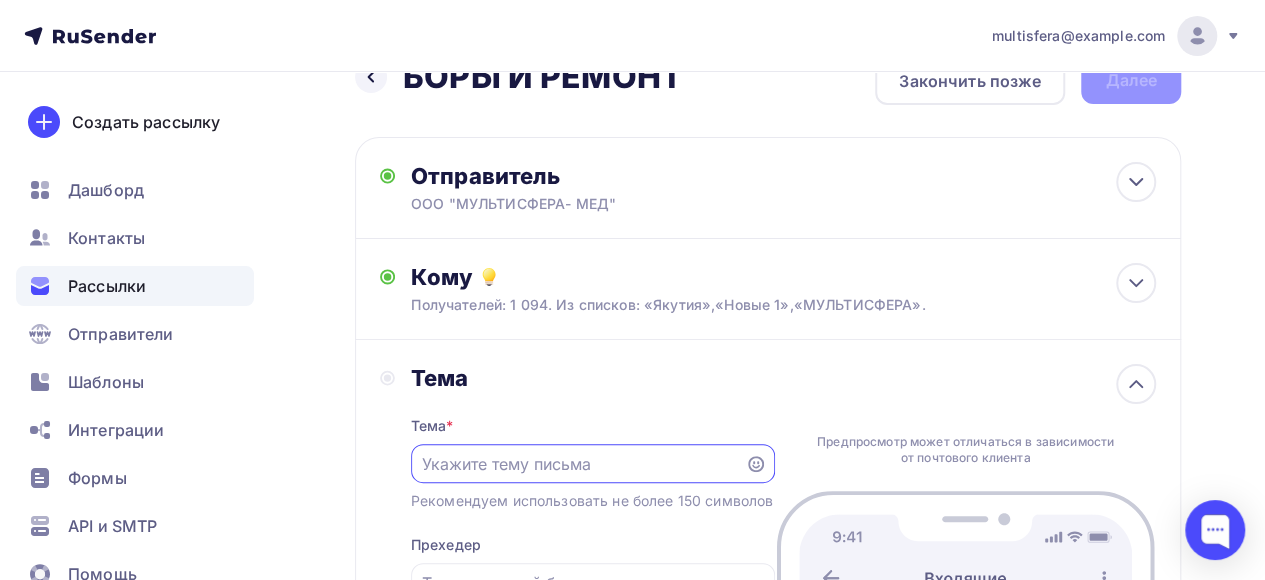 scroll, scrollTop: 0, scrollLeft: 0, axis: both 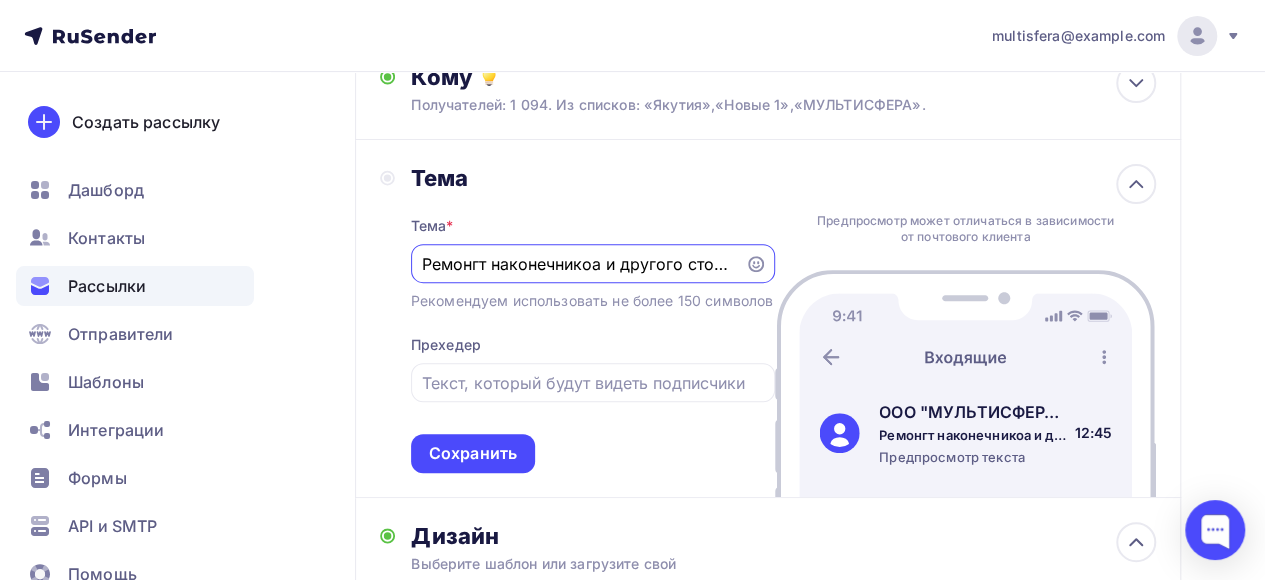 click on "Ремонгт наконечникоа и другого стом оборудования" at bounding box center [577, 264] 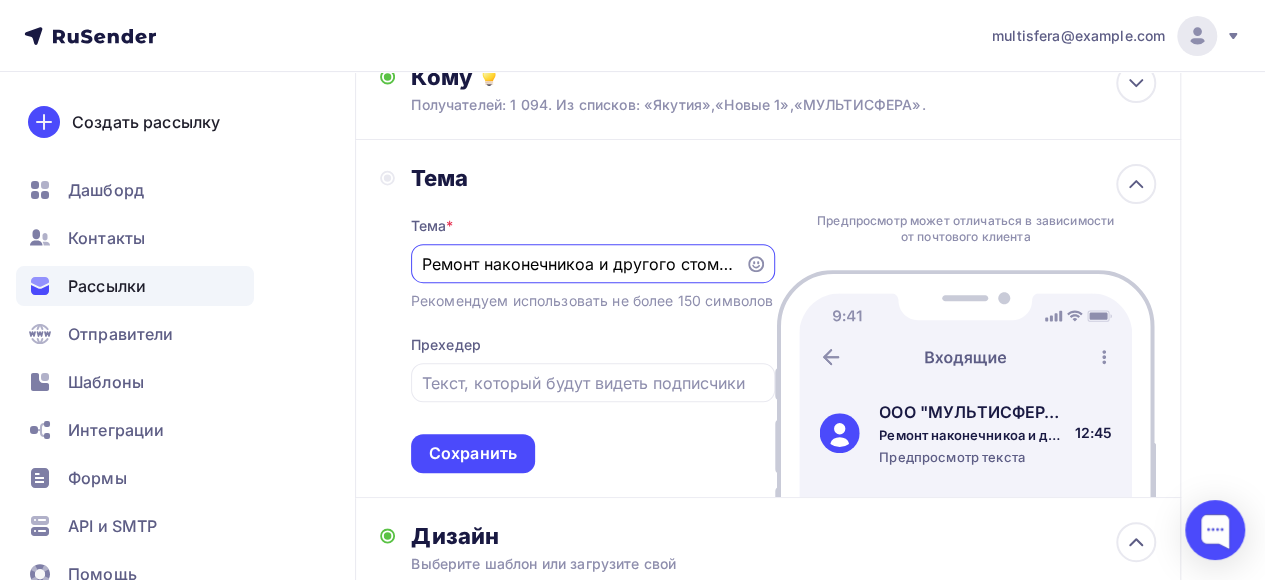 click on "Ремонт наконечникоа и другого стом оборудования" at bounding box center (577, 264) 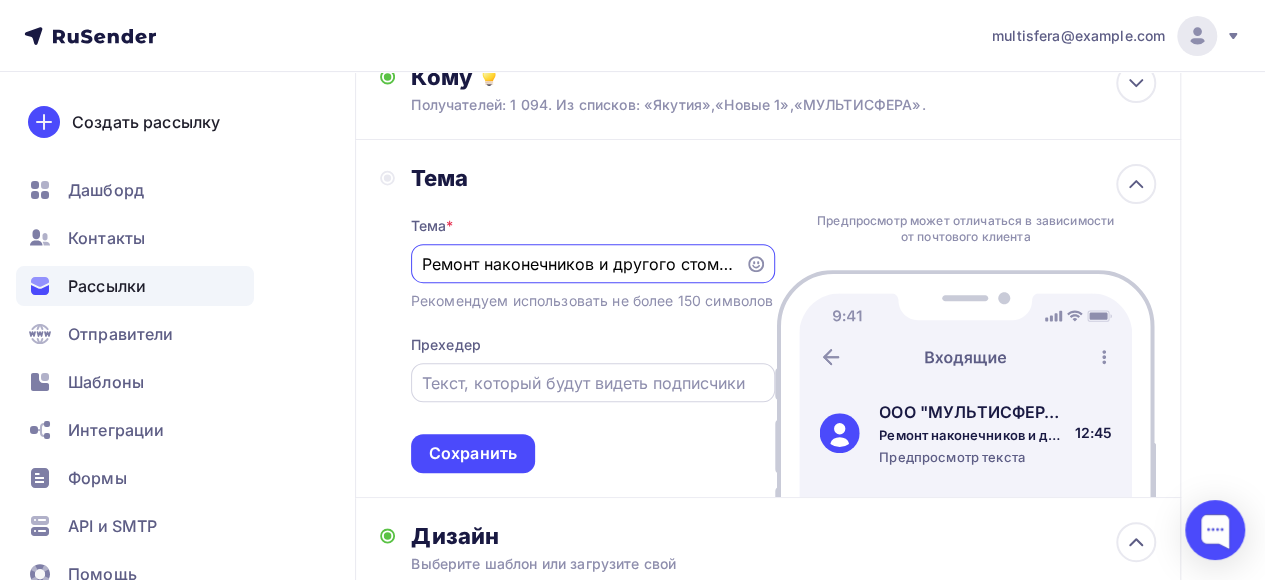 type on "Ремонт наконечников и другого стом оборудования" 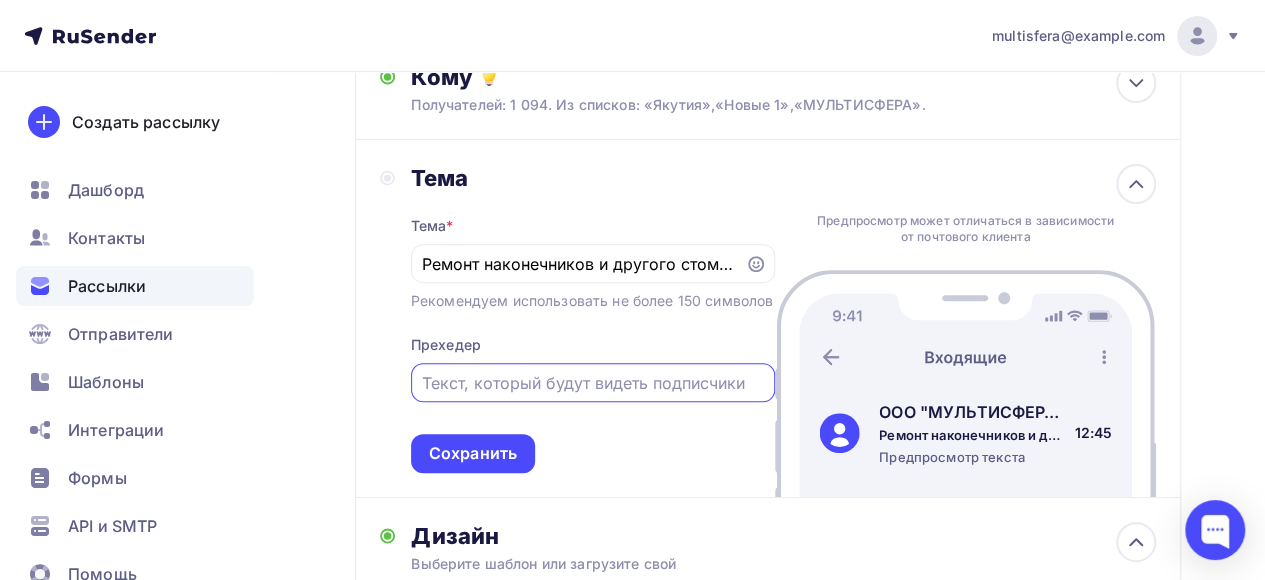 click at bounding box center [592, 383] 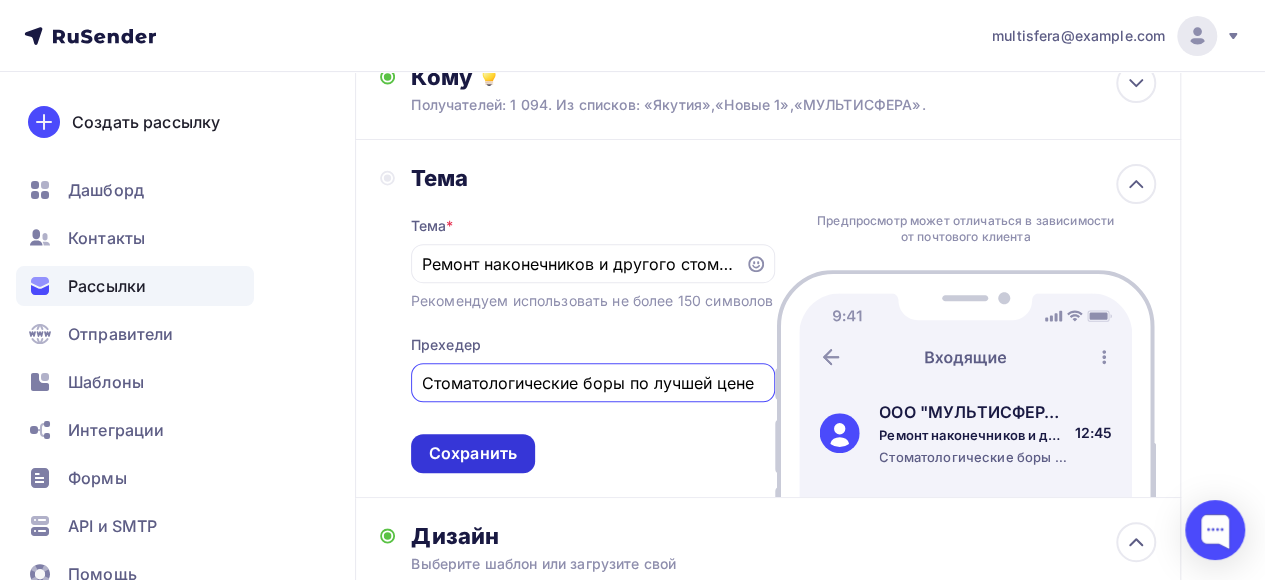 type on "Стоматологические боры по лучшей цене" 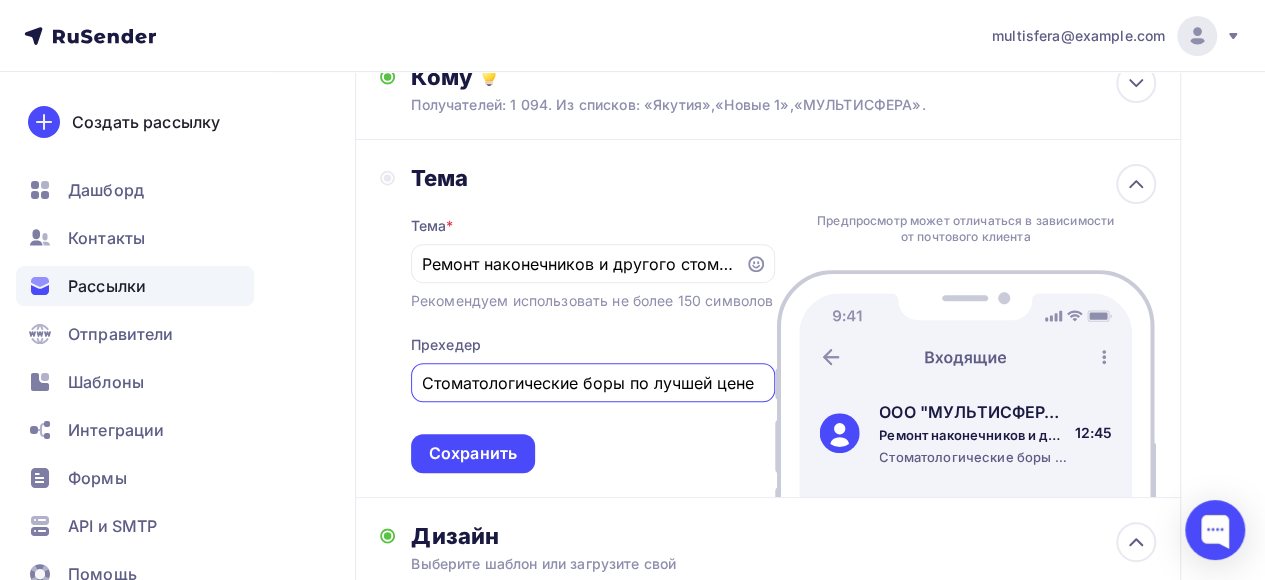 click on "Сохранить" at bounding box center [473, 453] 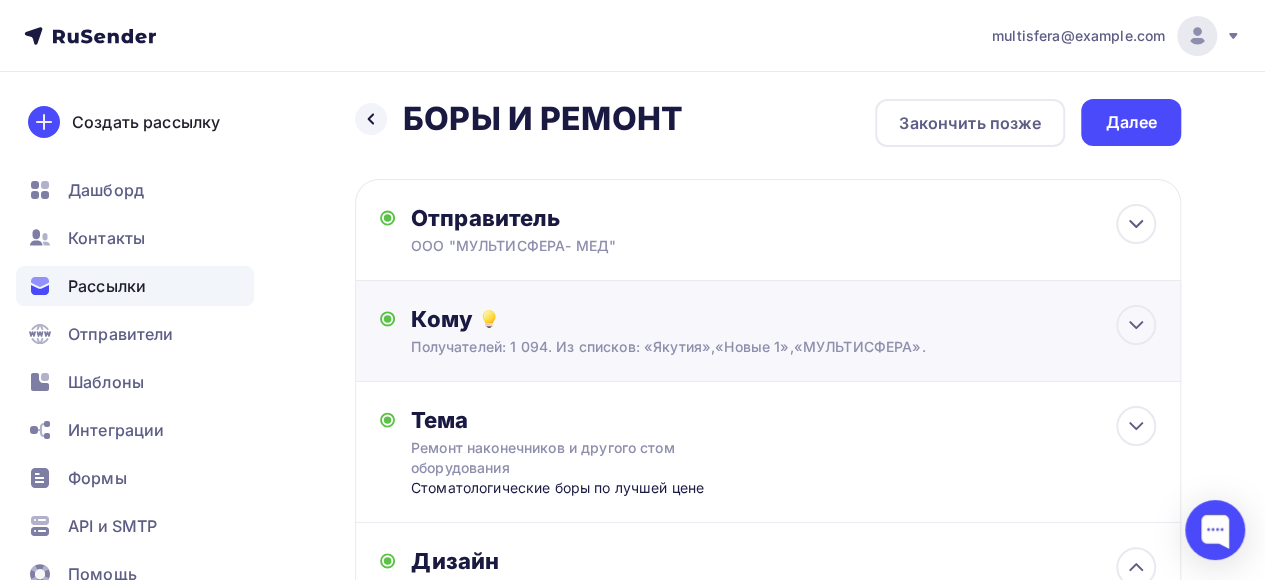 scroll, scrollTop: 0, scrollLeft: 0, axis: both 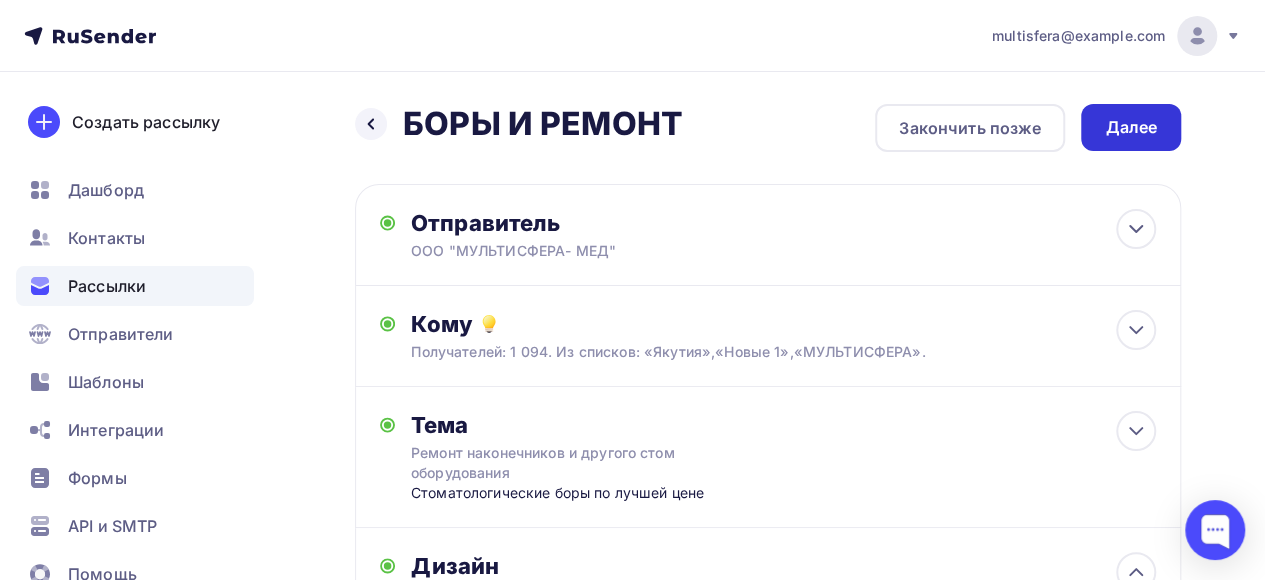 click on "Далее" at bounding box center [1131, 127] 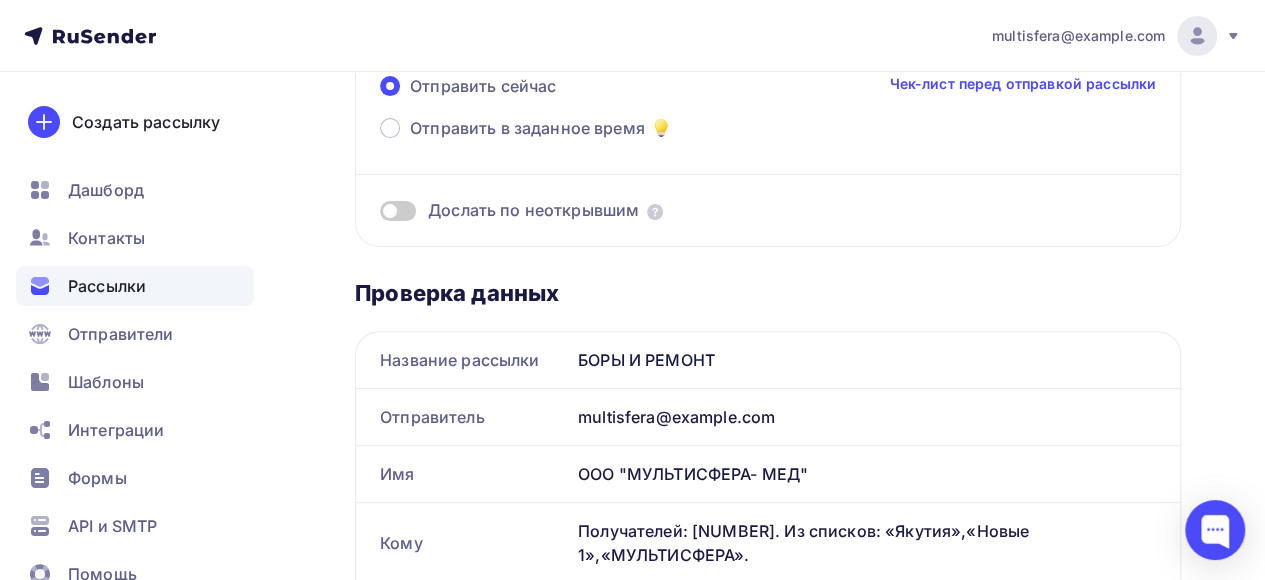 scroll, scrollTop: 94, scrollLeft: 0, axis: vertical 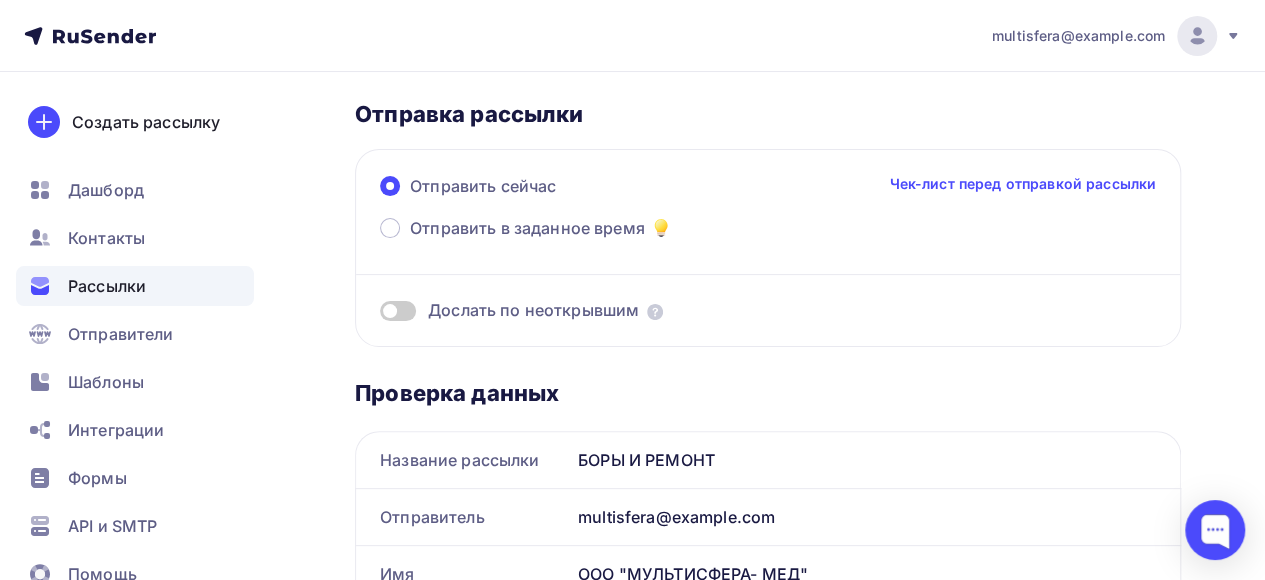 click at bounding box center (398, 311) 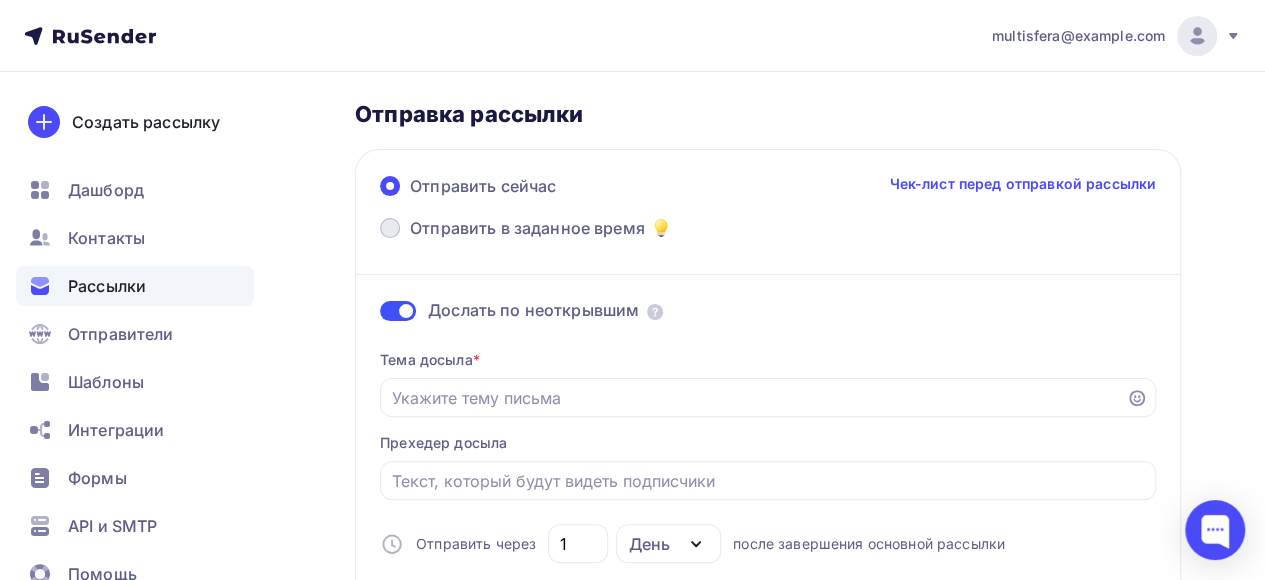 click at bounding box center [390, 228] 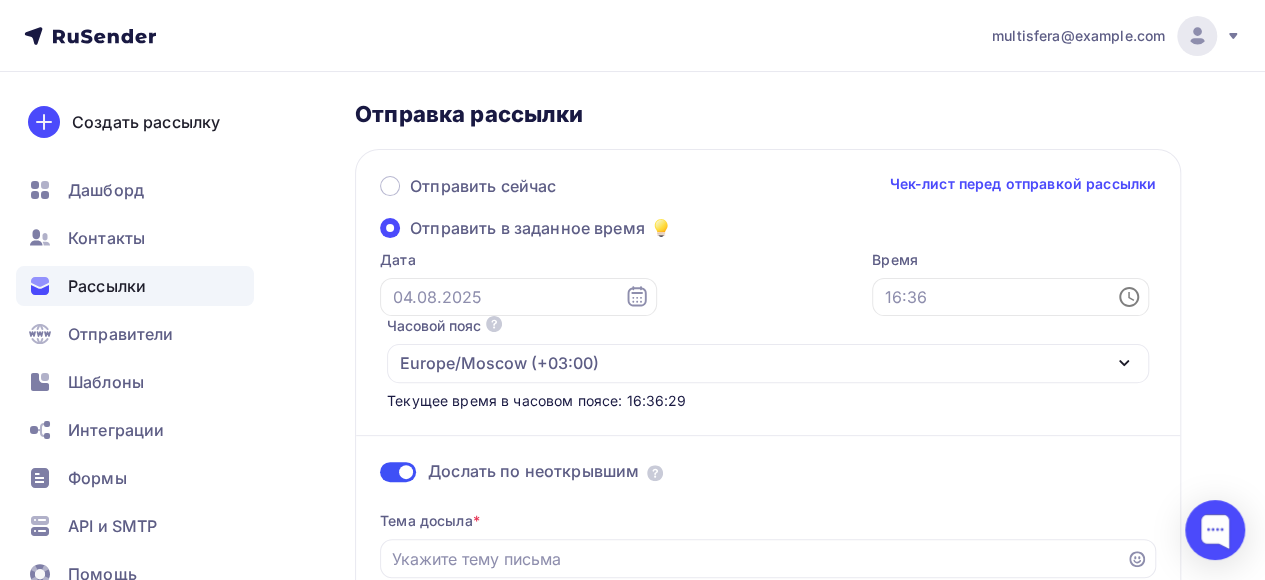 click 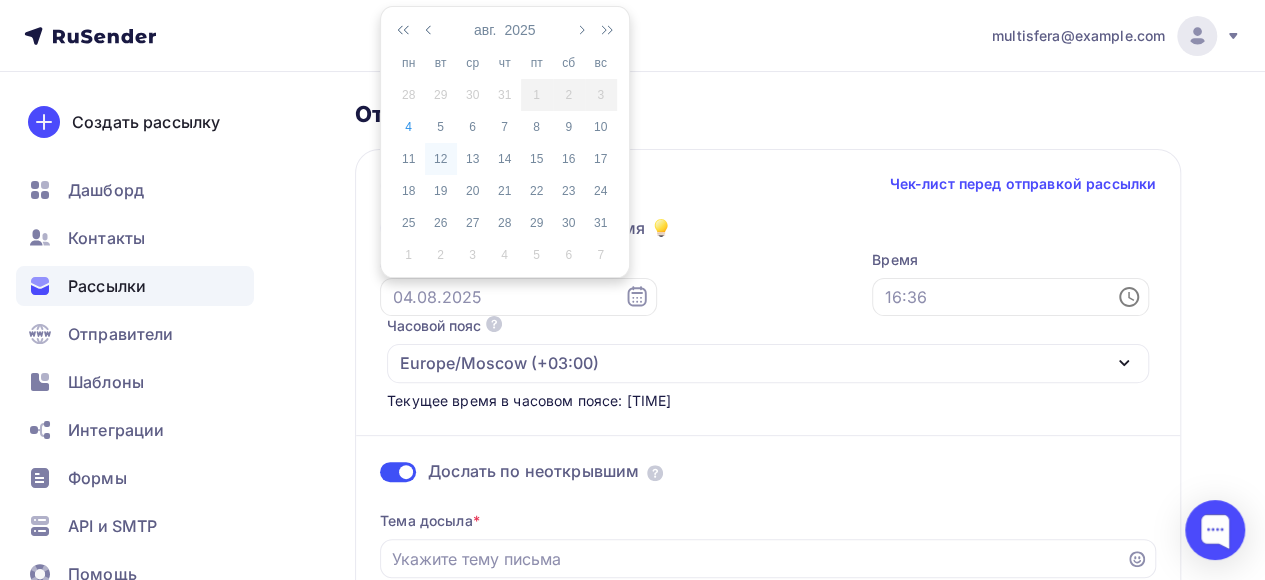 click on "5" at bounding box center (441, 127) 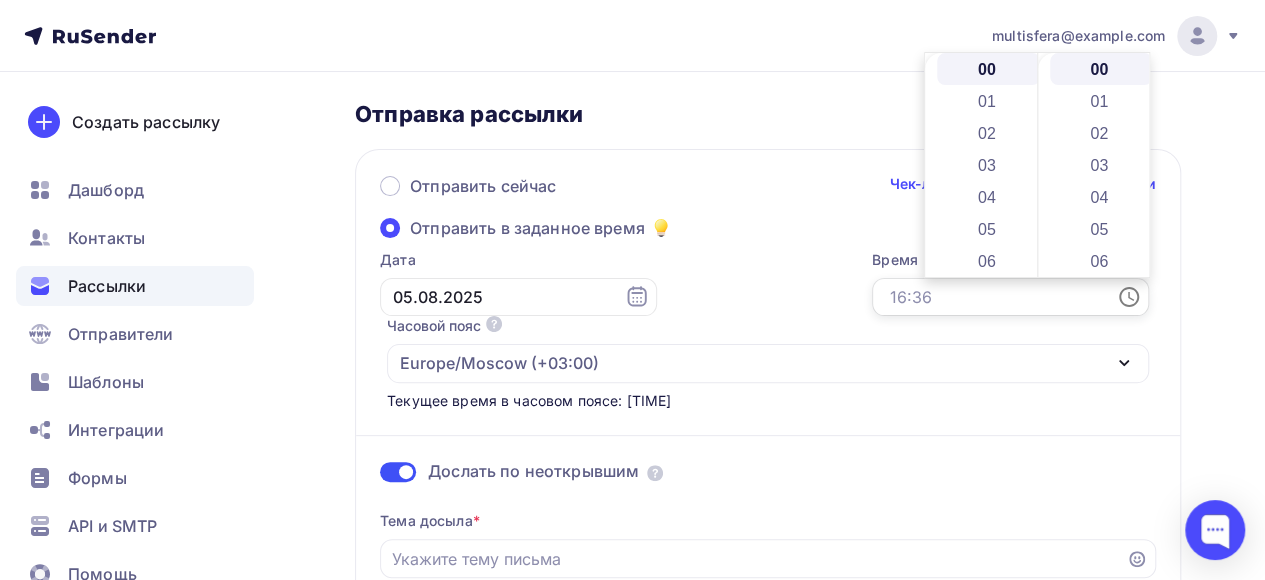 click at bounding box center [1010, 297] 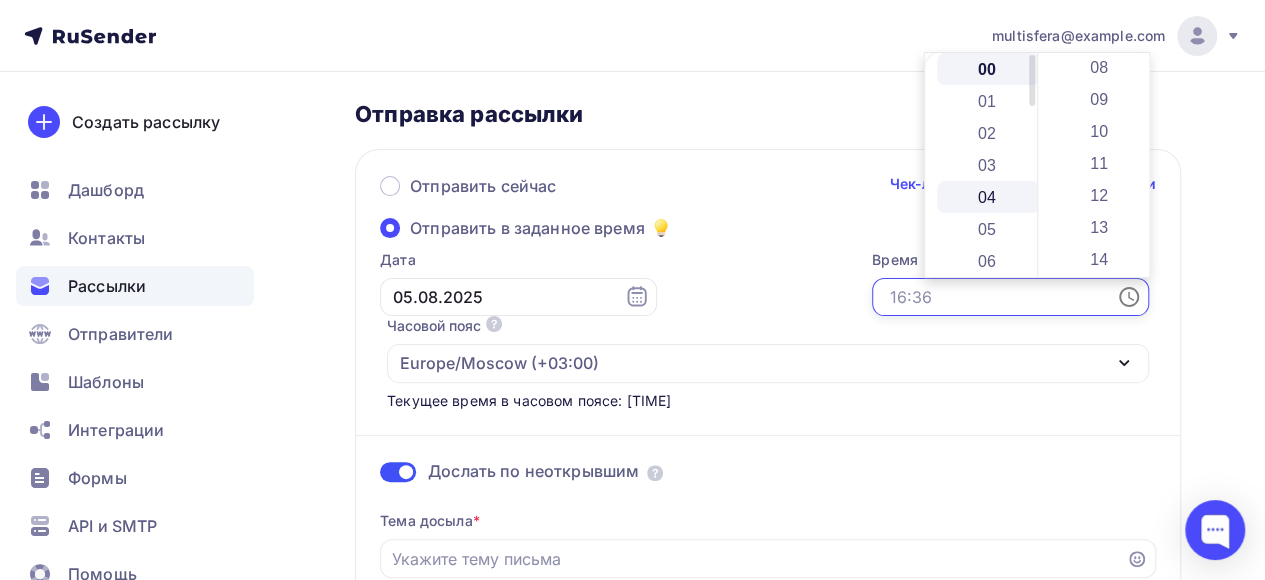 scroll, scrollTop: 300, scrollLeft: 0, axis: vertical 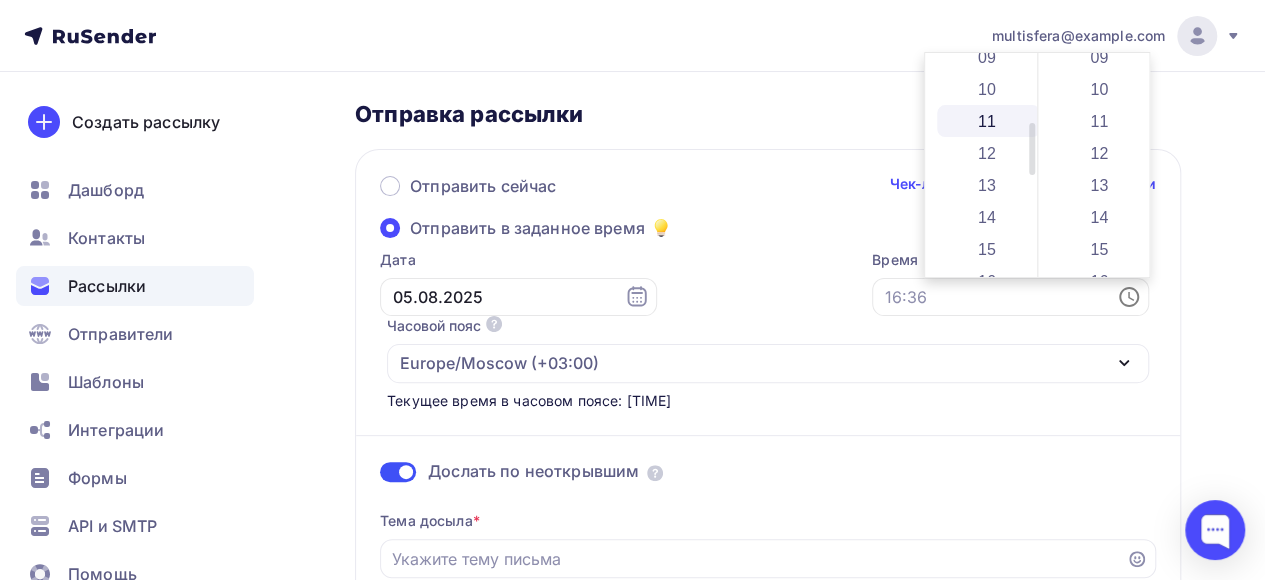 click on "11" at bounding box center (988, 121) 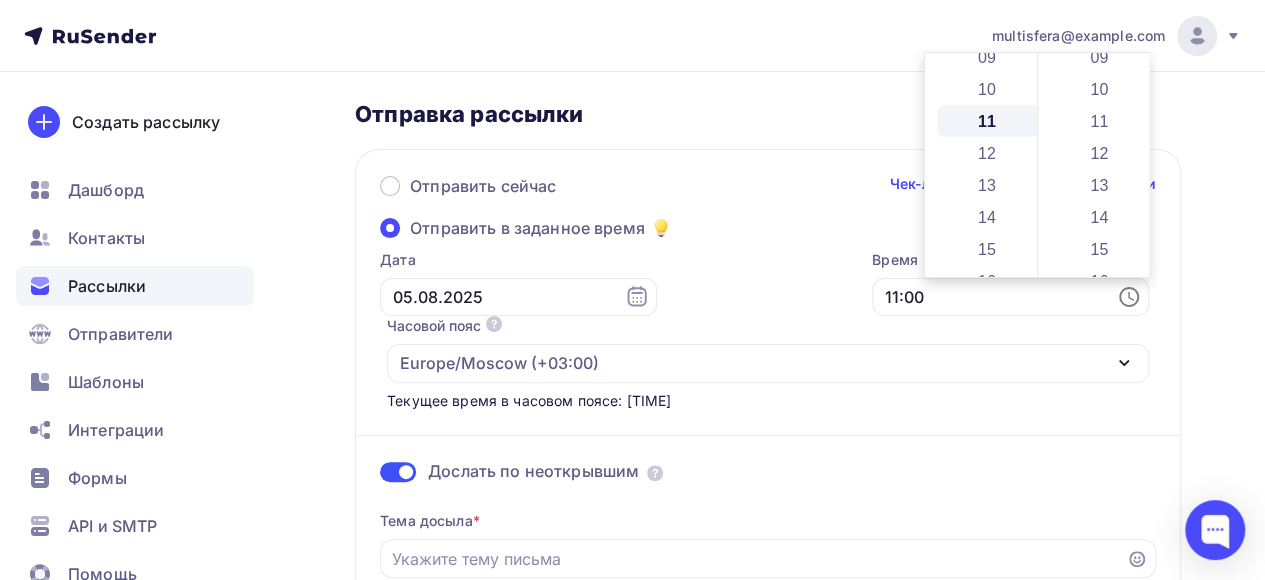 scroll, scrollTop: 352, scrollLeft: 0, axis: vertical 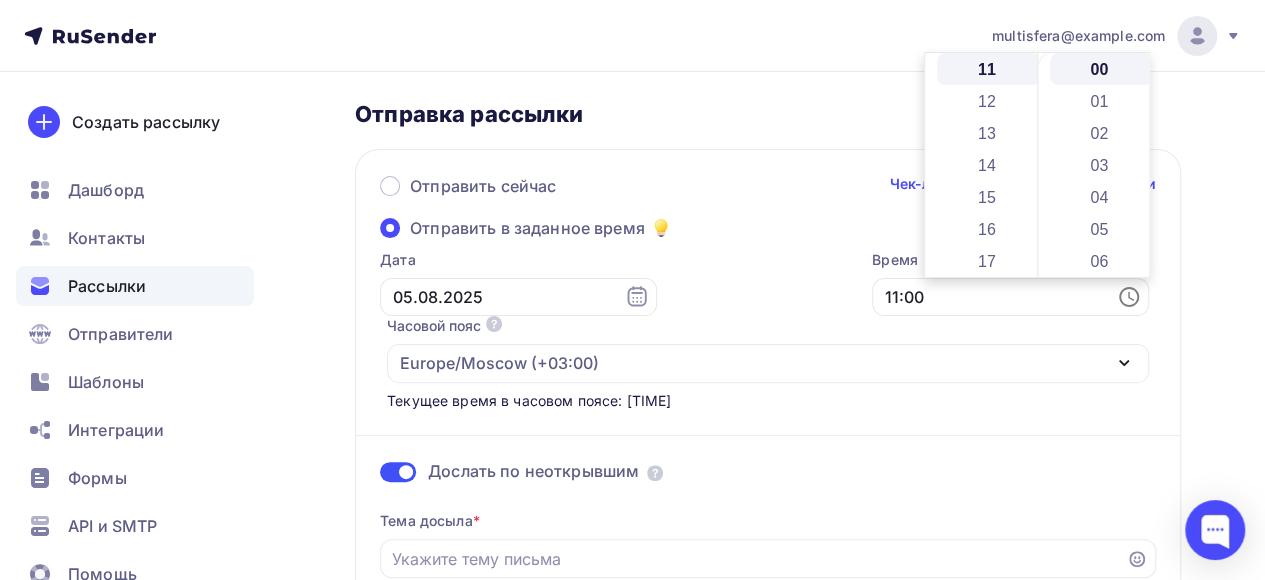 click on "Назад
Обзор рассылки
Обзор рассылки
Закончить позже
Отправить рассылку
Отправка рассылки
Отправить сейчас             Чек-лист перед отправкой рассылки    Отправить в заданное время                                                                                                     Дата   [DATE]   Время   [TIME]
Часовой пояс
По умолчанию используется часовой пояс из настроек вашего акаунта
Europe/Moscow (+03:00)
Africa/Abidjan (+00:00)           Africa/Accra (+00:00)           Africa/Addis_Ababa (+03:00)           Africa/Algiers (+01:00)           Africa/Asmara (+03:00)           Africa/Asmera (+03:00)" at bounding box center (632, 911) 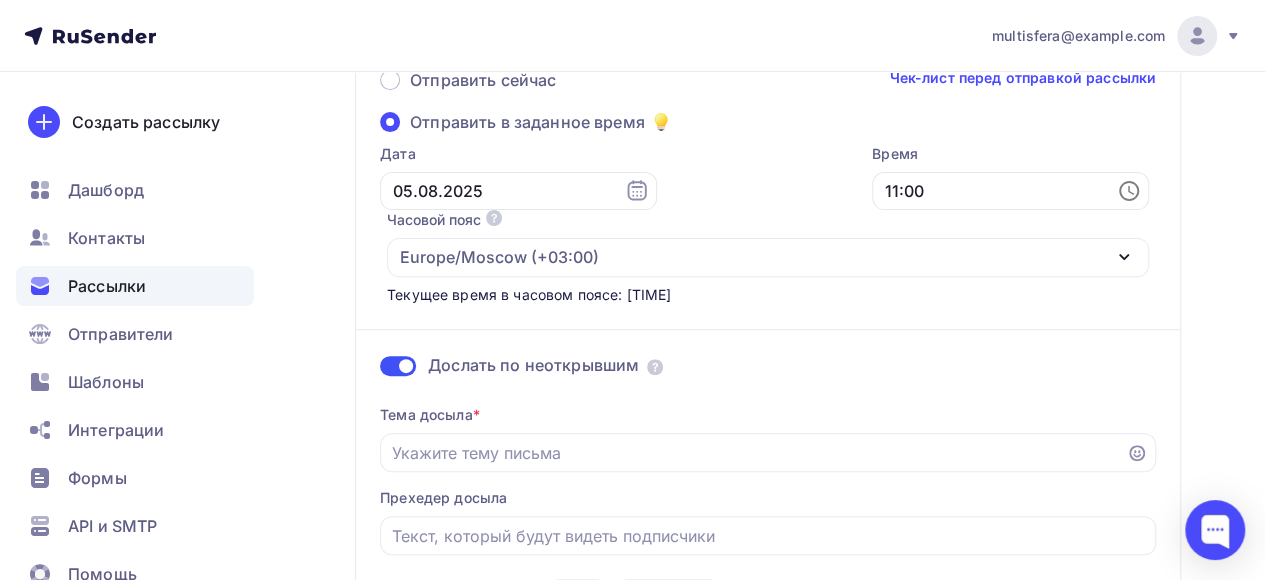 scroll, scrollTop: 300, scrollLeft: 0, axis: vertical 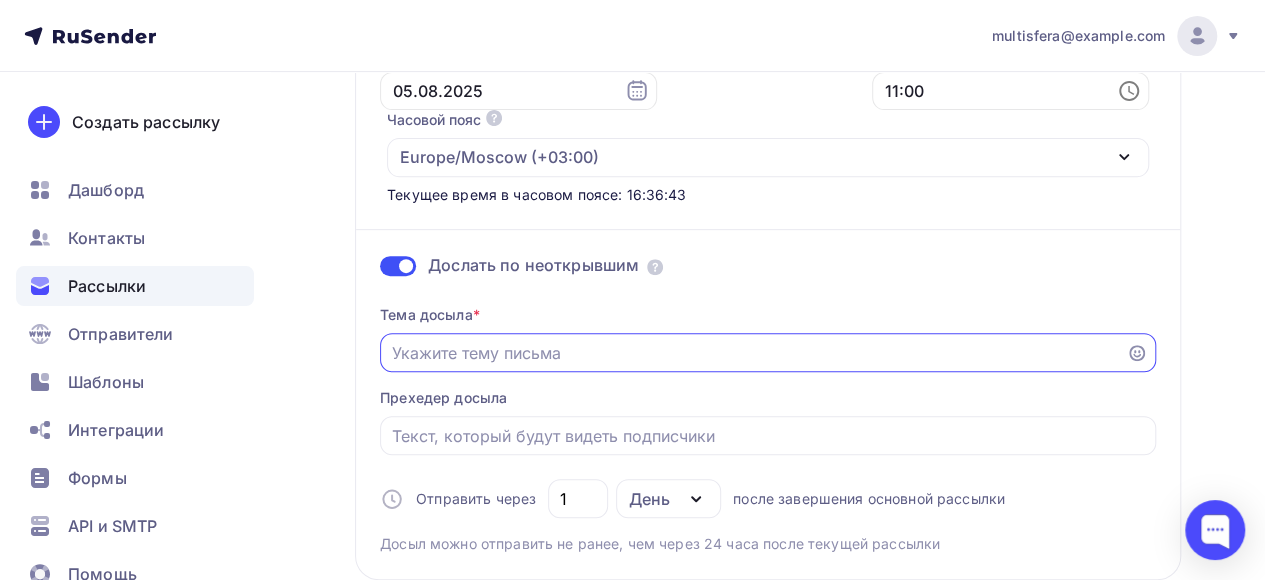 click on "Отправить в заданное время" at bounding box center (753, 353) 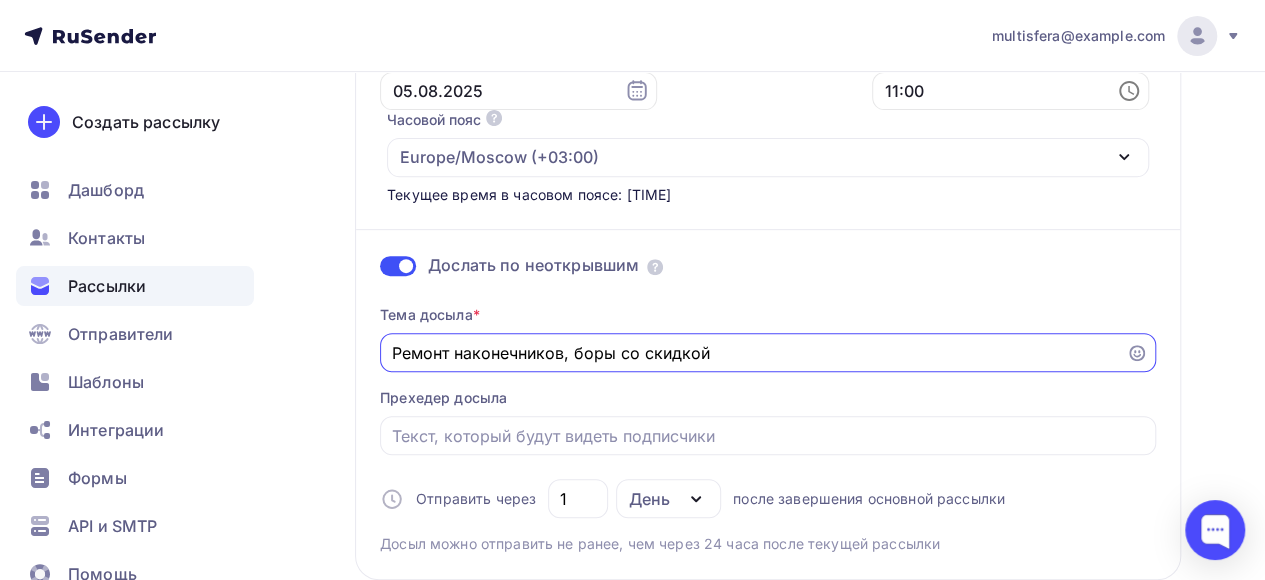 click on "Ремонт наконечников, боры со скидкой" at bounding box center [753, 353] 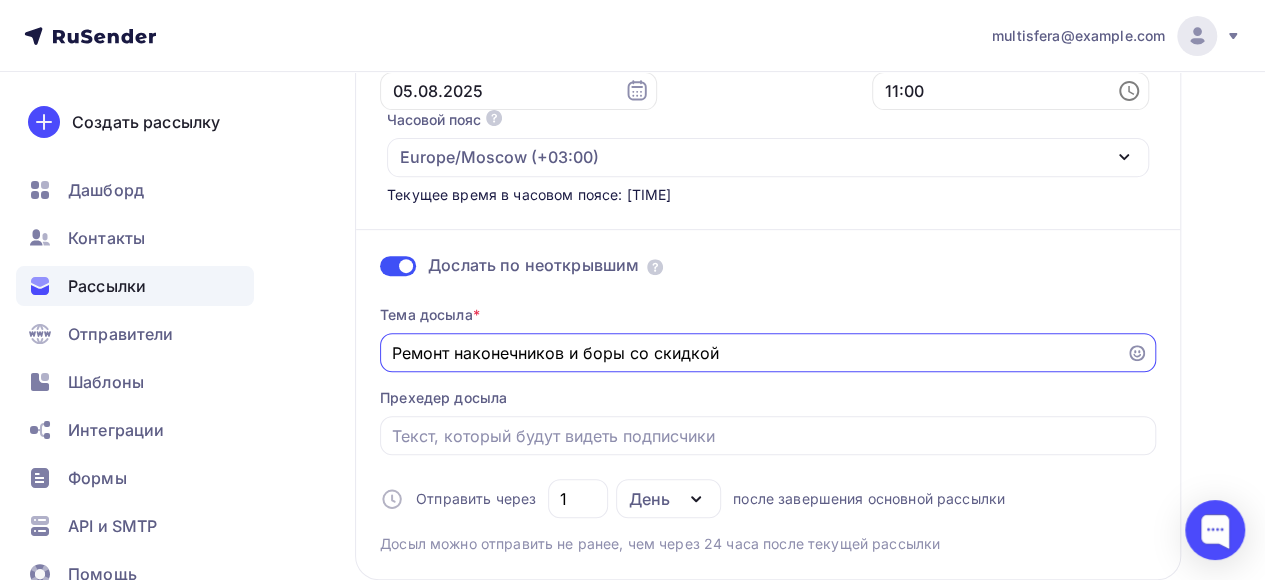 scroll, scrollTop: 400, scrollLeft: 0, axis: vertical 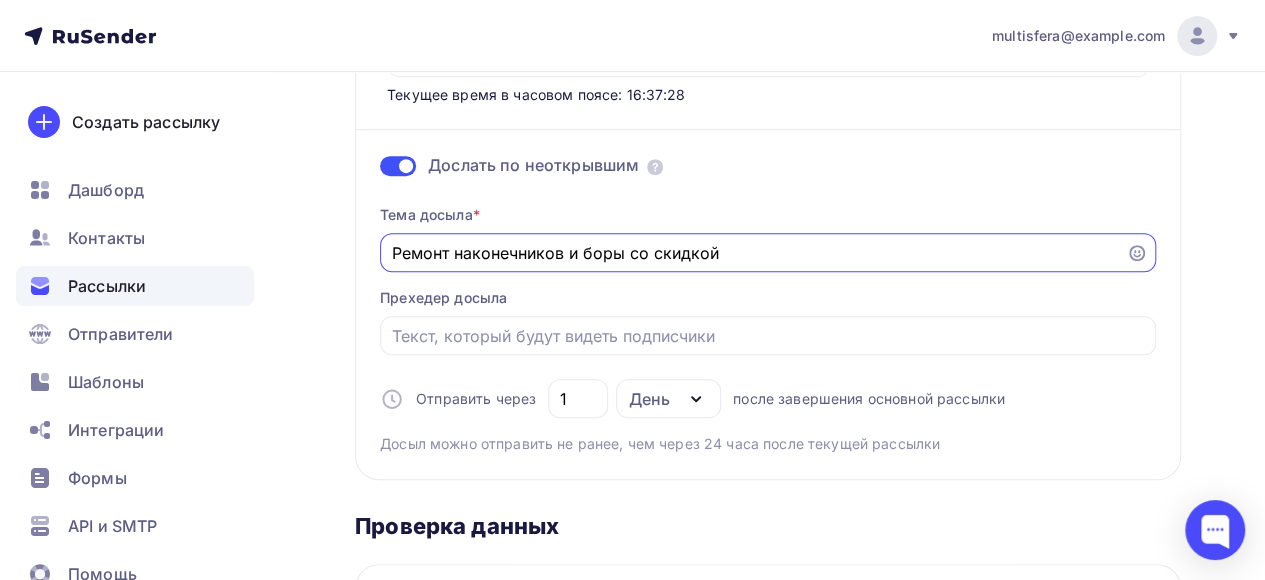 drag, startPoint x: 764, startPoint y: 250, endPoint x: 358, endPoint y: 262, distance: 406.1773 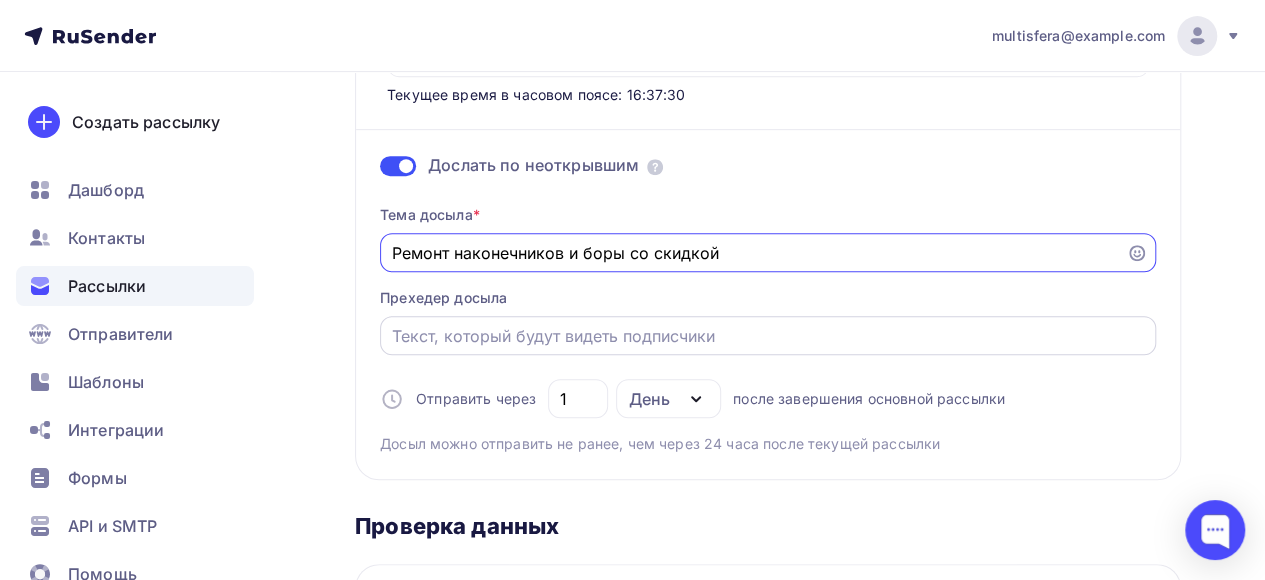 type on "Ремонт наконечников и боры со скидкой" 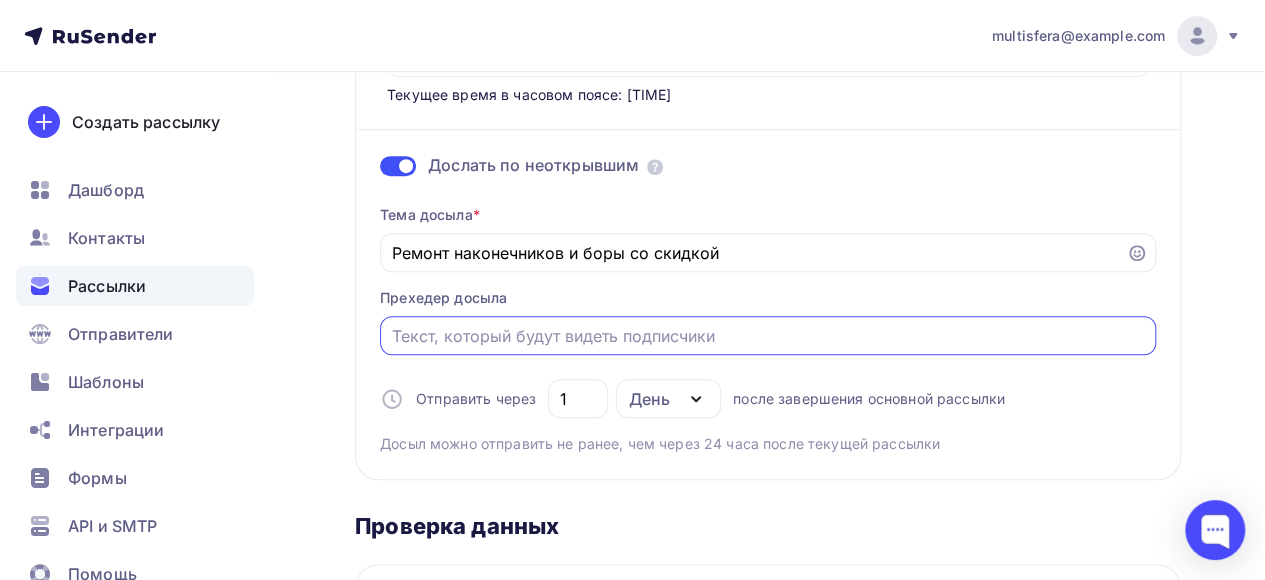 click on "Отправить в заданное время" at bounding box center [768, 336] 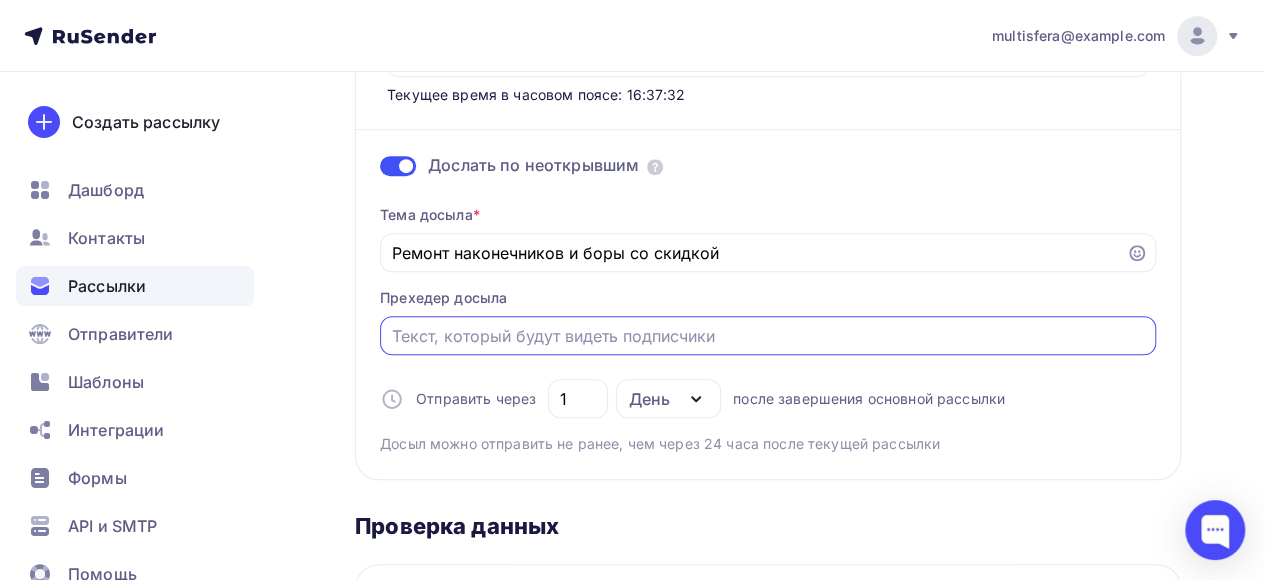 paste on "Ремонт наконечников и боры со скидкой" 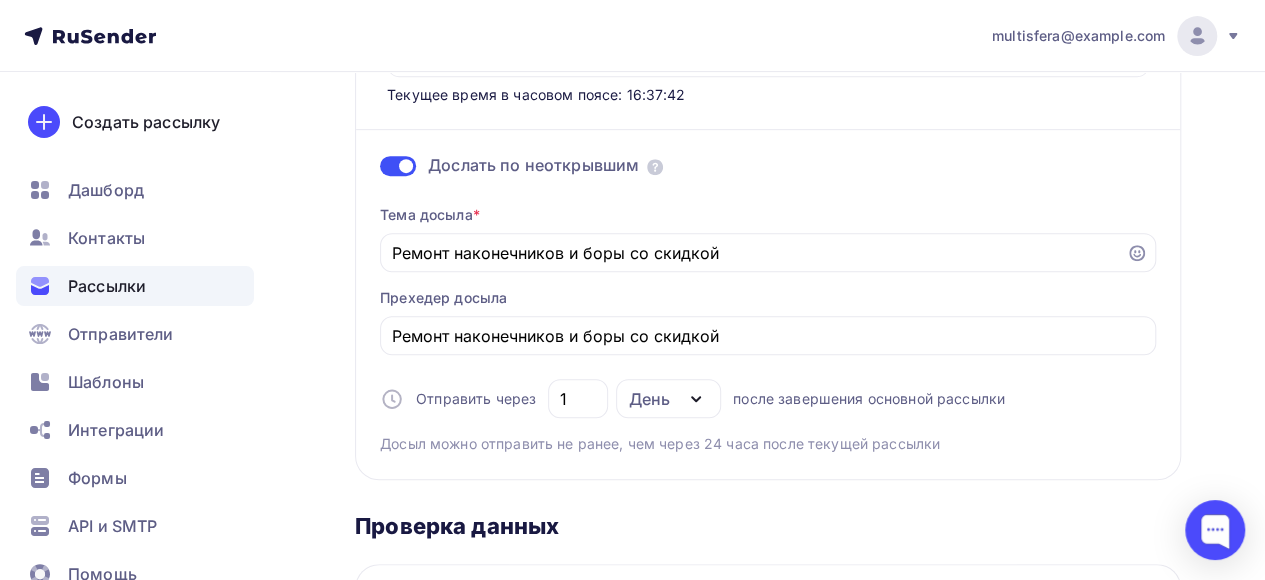 click on "Дослать по неоткрывшим
Тема досыла  *     Ремонт наконечников и боры со скидкой           Прехедер досыла     Ремонт наконечников и боры со скидкой             Отправить через     1
День
День           Часы             после завершения основной рассылки   Досыл можно отправить не ранее, чем через 24 часа после текущей
рассылки" at bounding box center (768, 279) 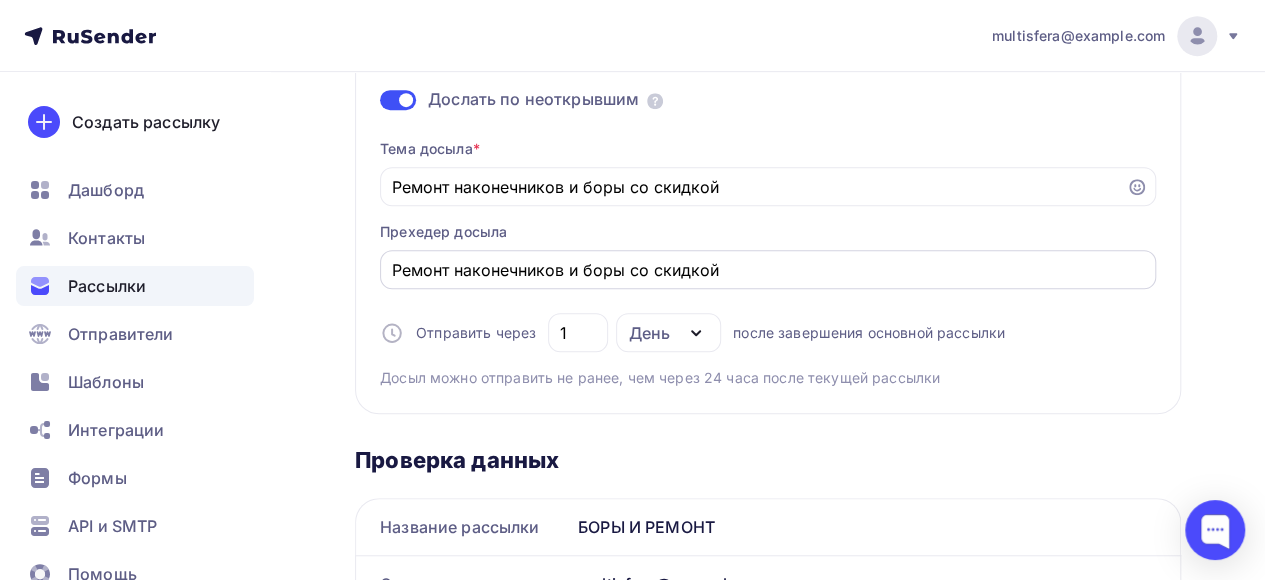 scroll, scrollTop: 400, scrollLeft: 0, axis: vertical 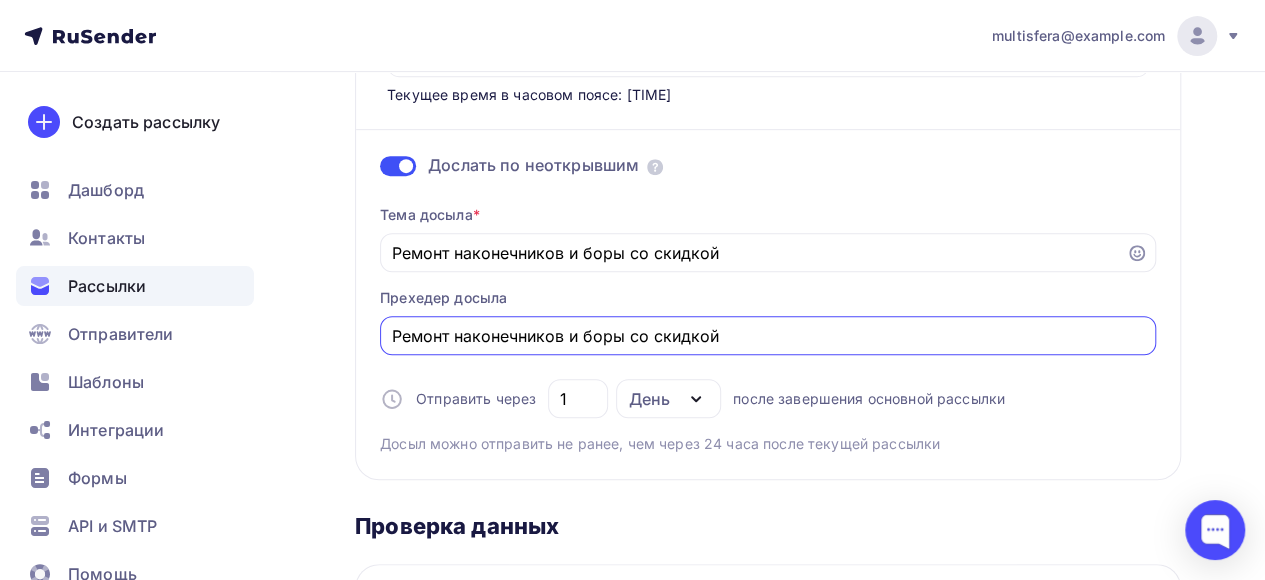 drag, startPoint x: 746, startPoint y: 333, endPoint x: 380, endPoint y: 328, distance: 366.03415 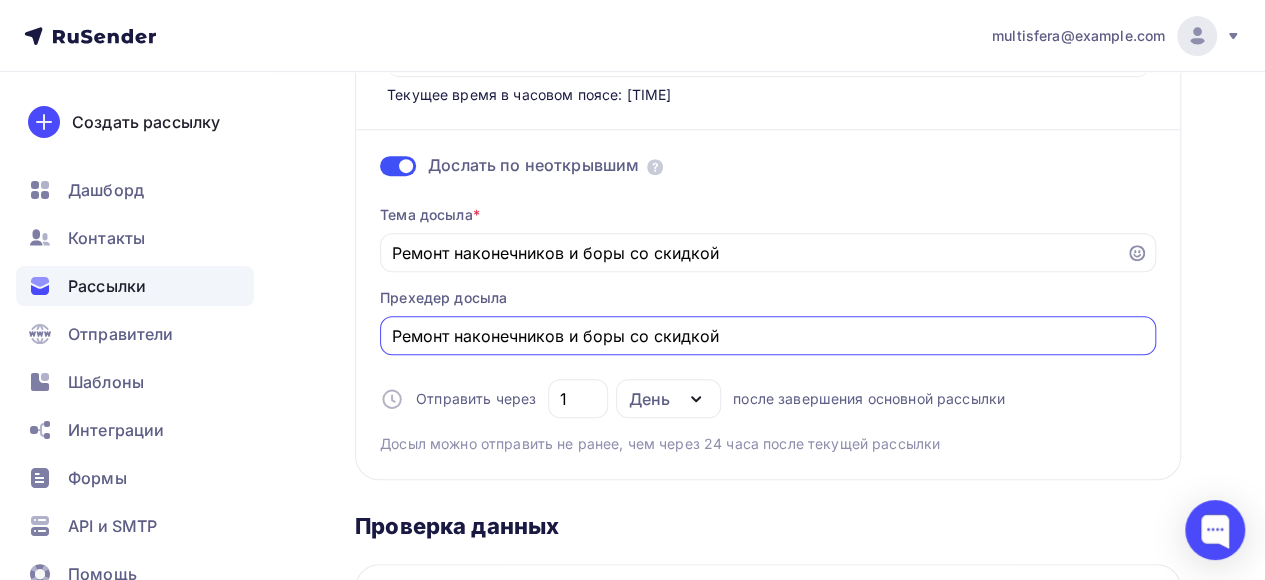 click on "Ремонт наконечников и боры со скидкой" at bounding box center (768, 335) 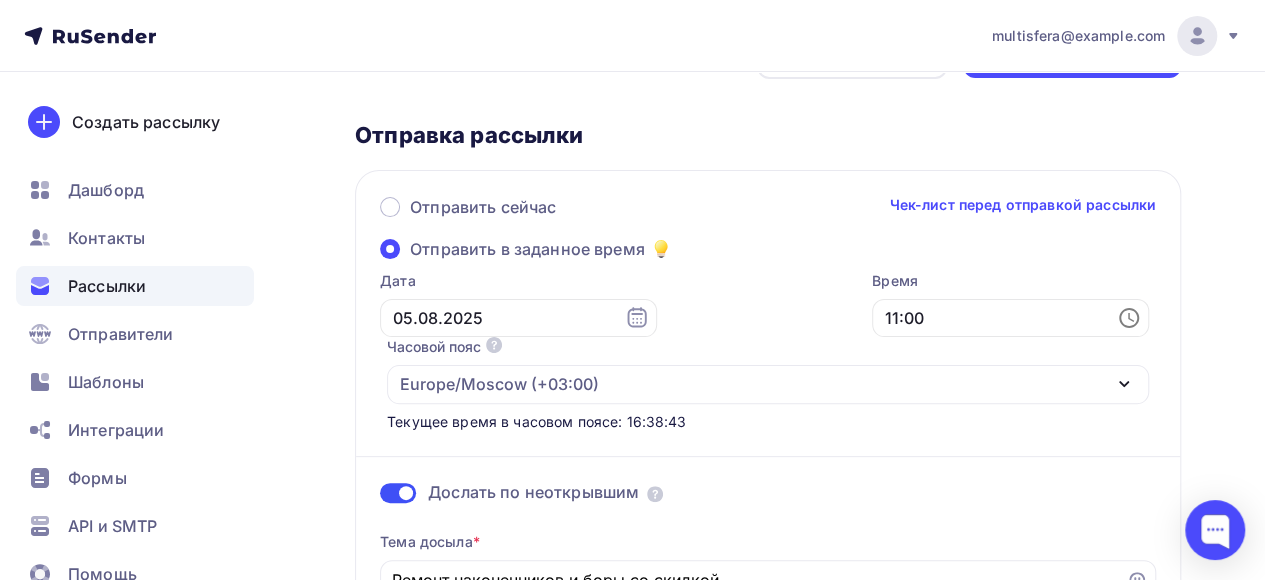 scroll, scrollTop: 0, scrollLeft: 0, axis: both 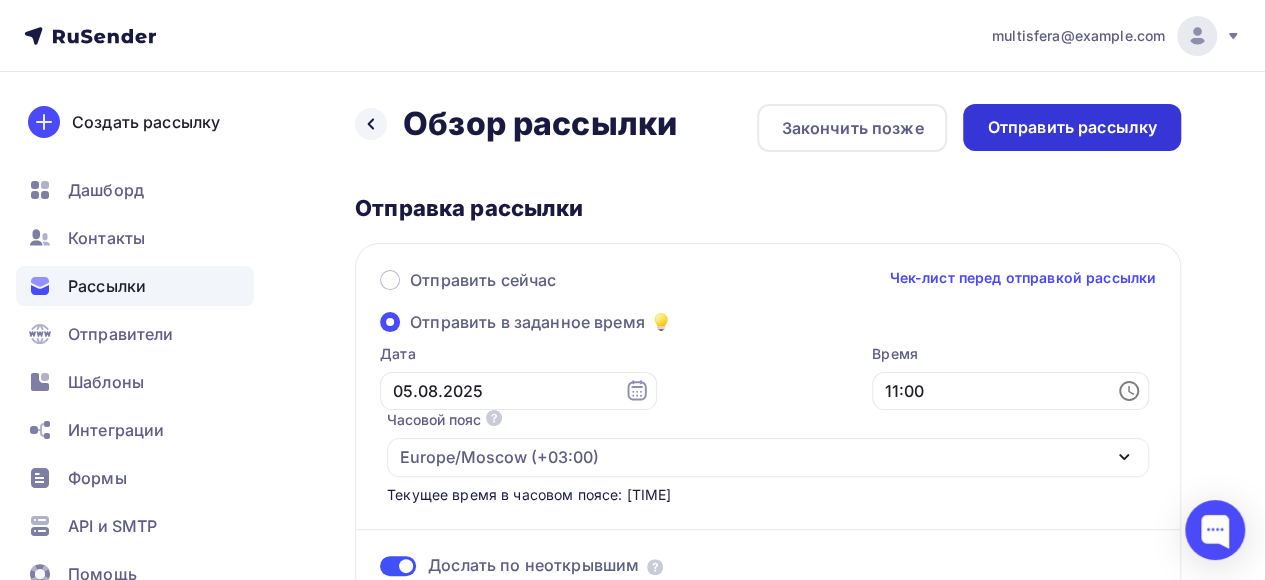 type on "Боры по лучшей цене!" 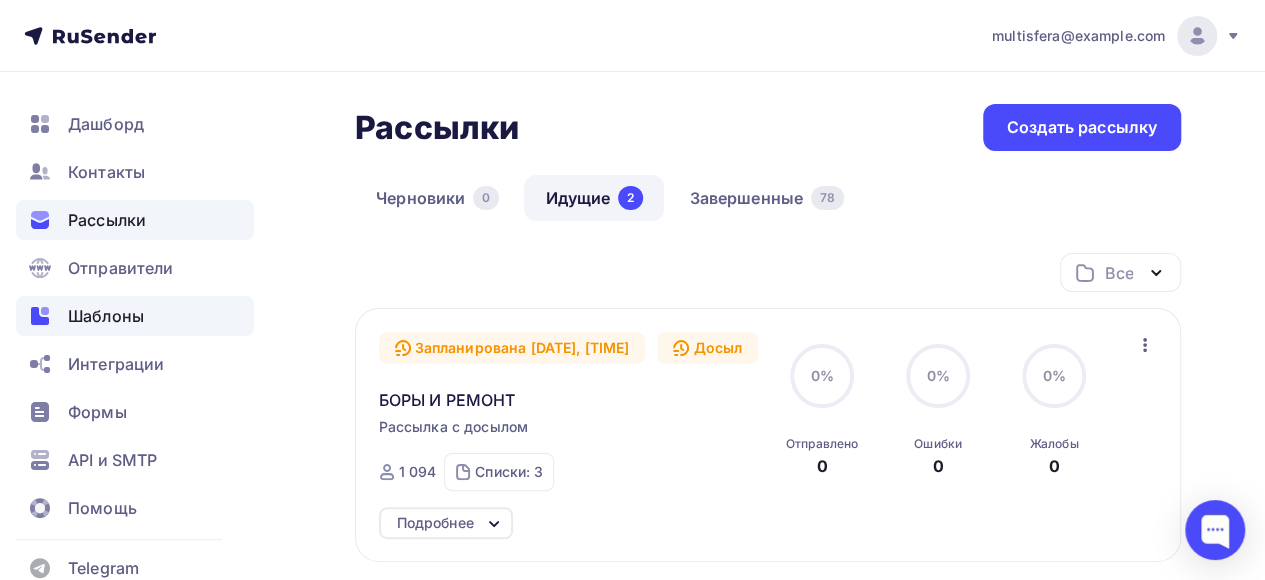 scroll, scrollTop: 97, scrollLeft: 0, axis: vertical 